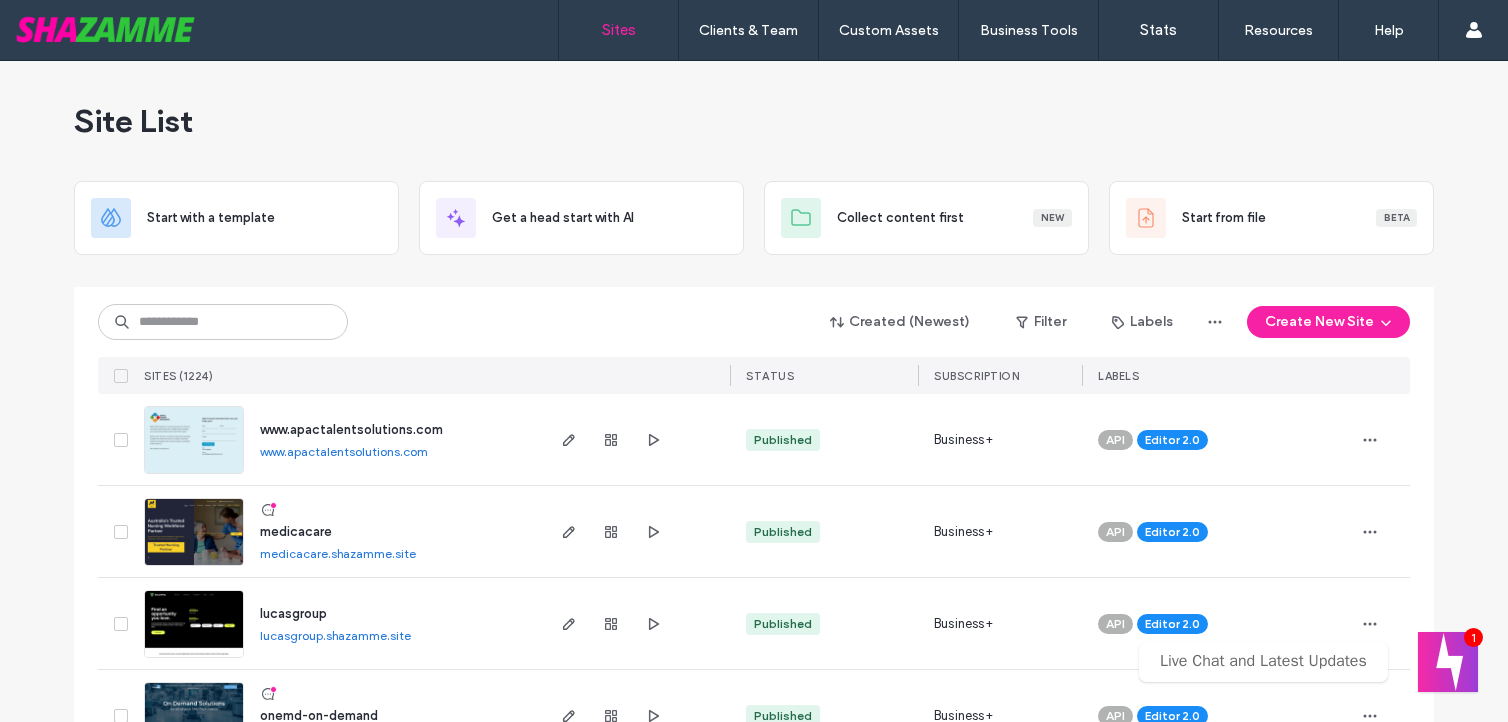 scroll, scrollTop: 0, scrollLeft: 0, axis: both 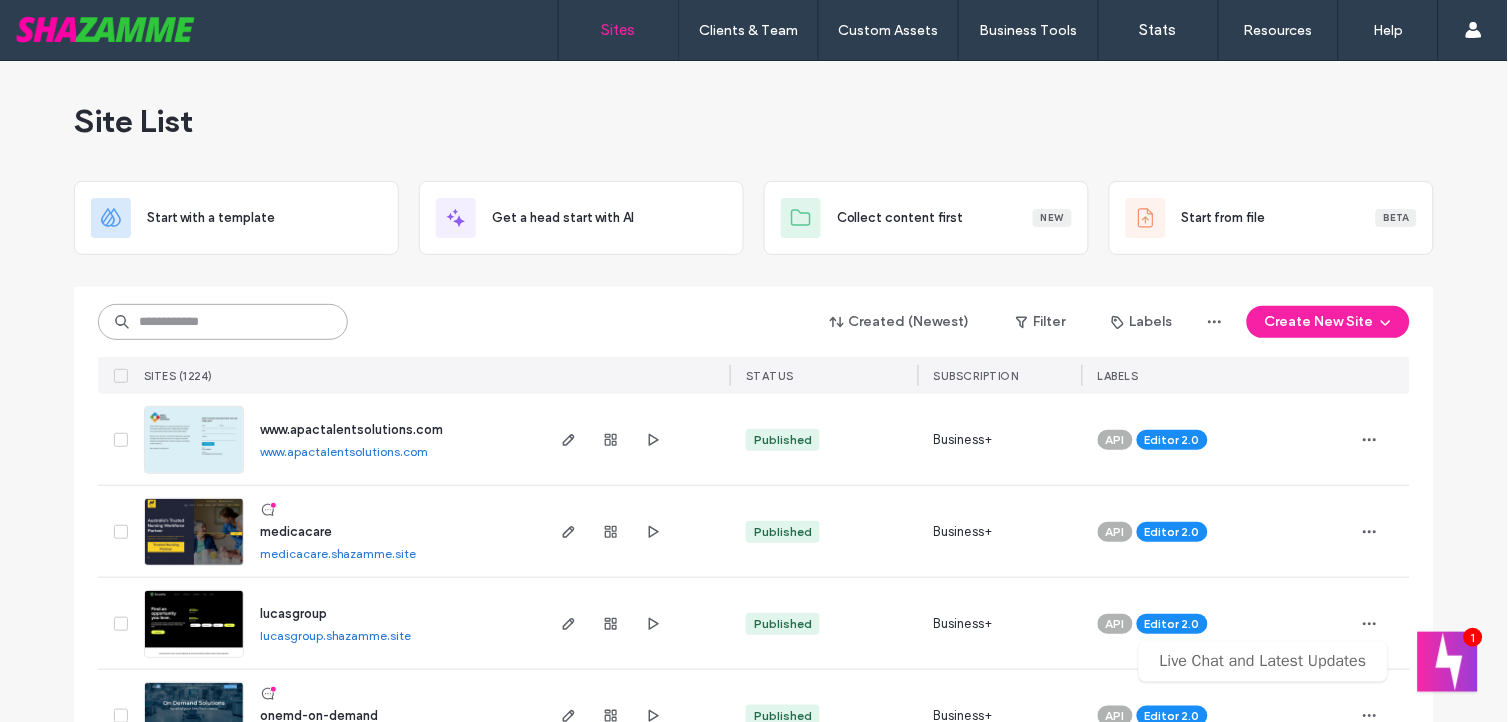 drag, startPoint x: 240, startPoint y: 304, endPoint x: 254, endPoint y: 314, distance: 17.20465 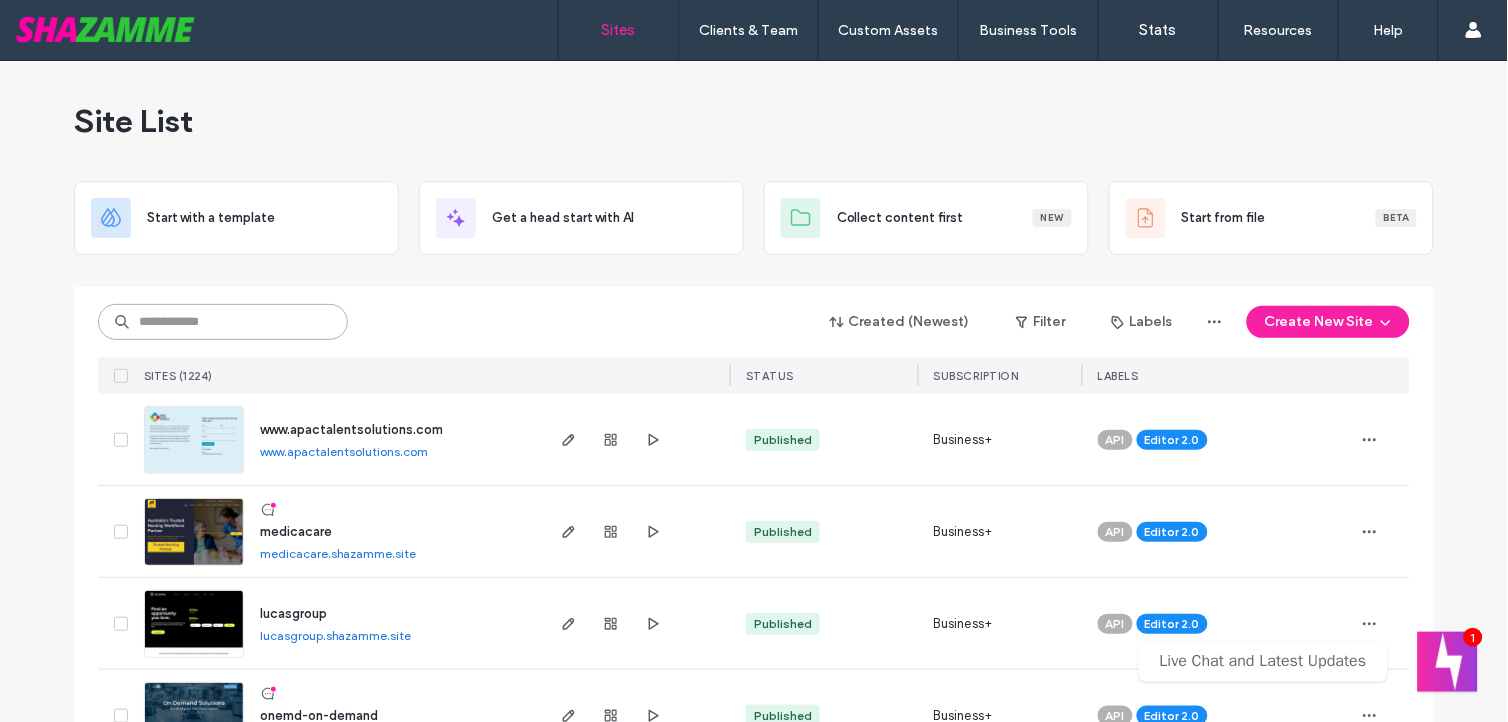 click at bounding box center (223, 322) 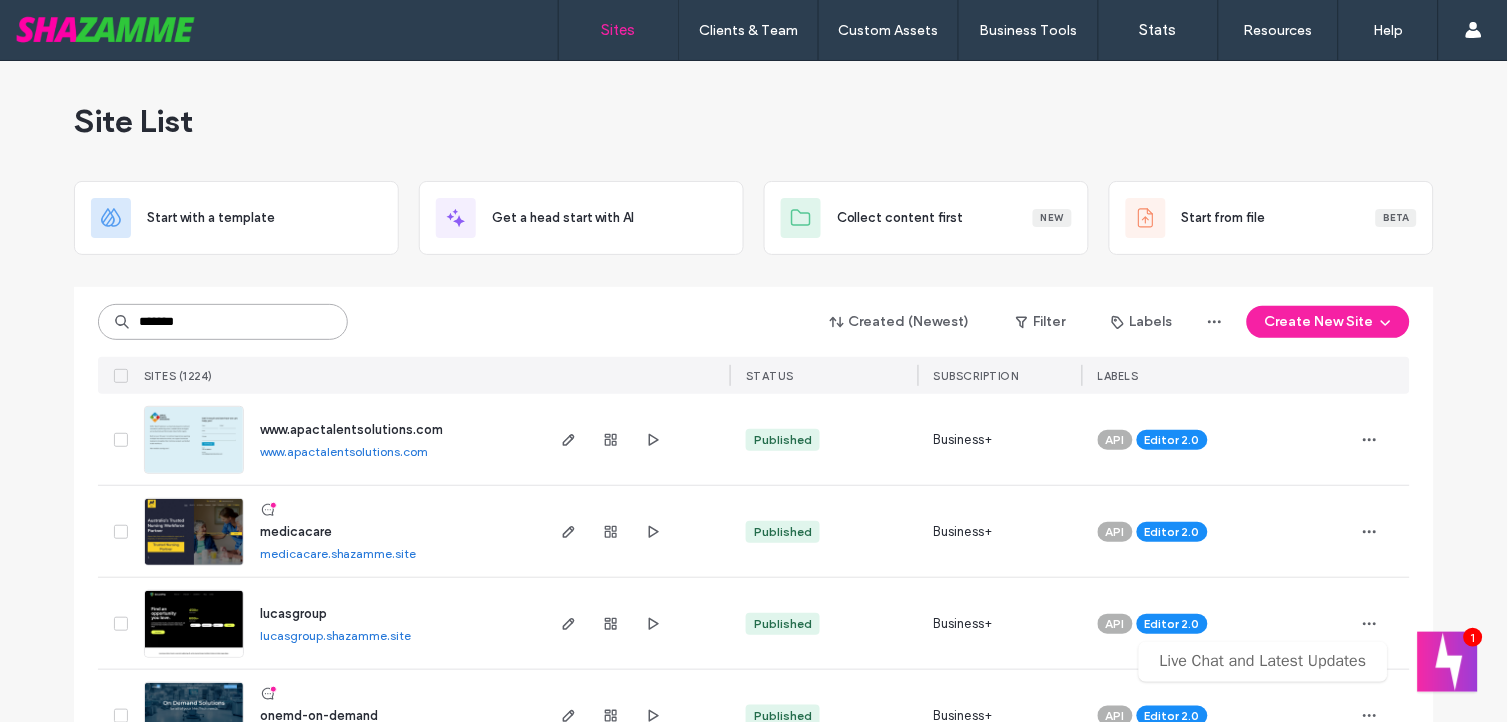 type on "*******" 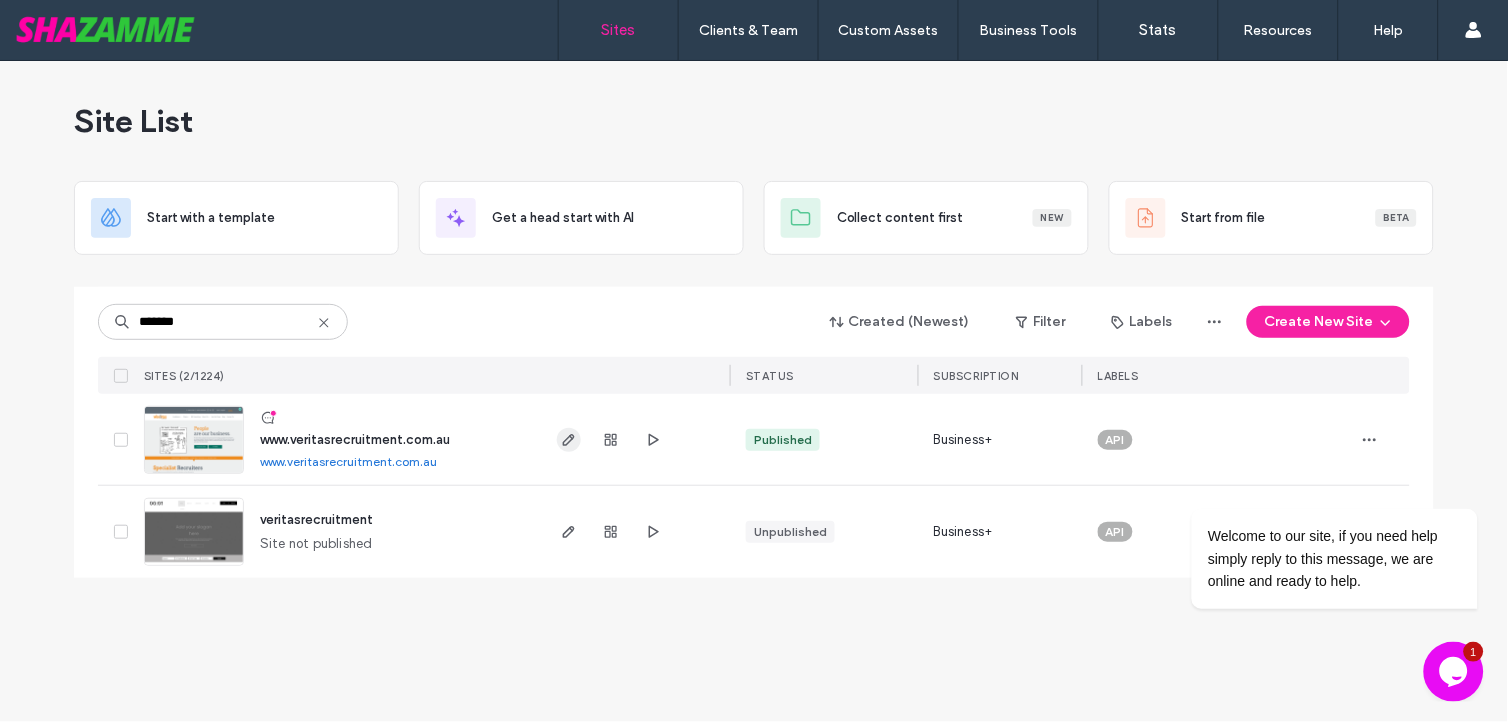 click 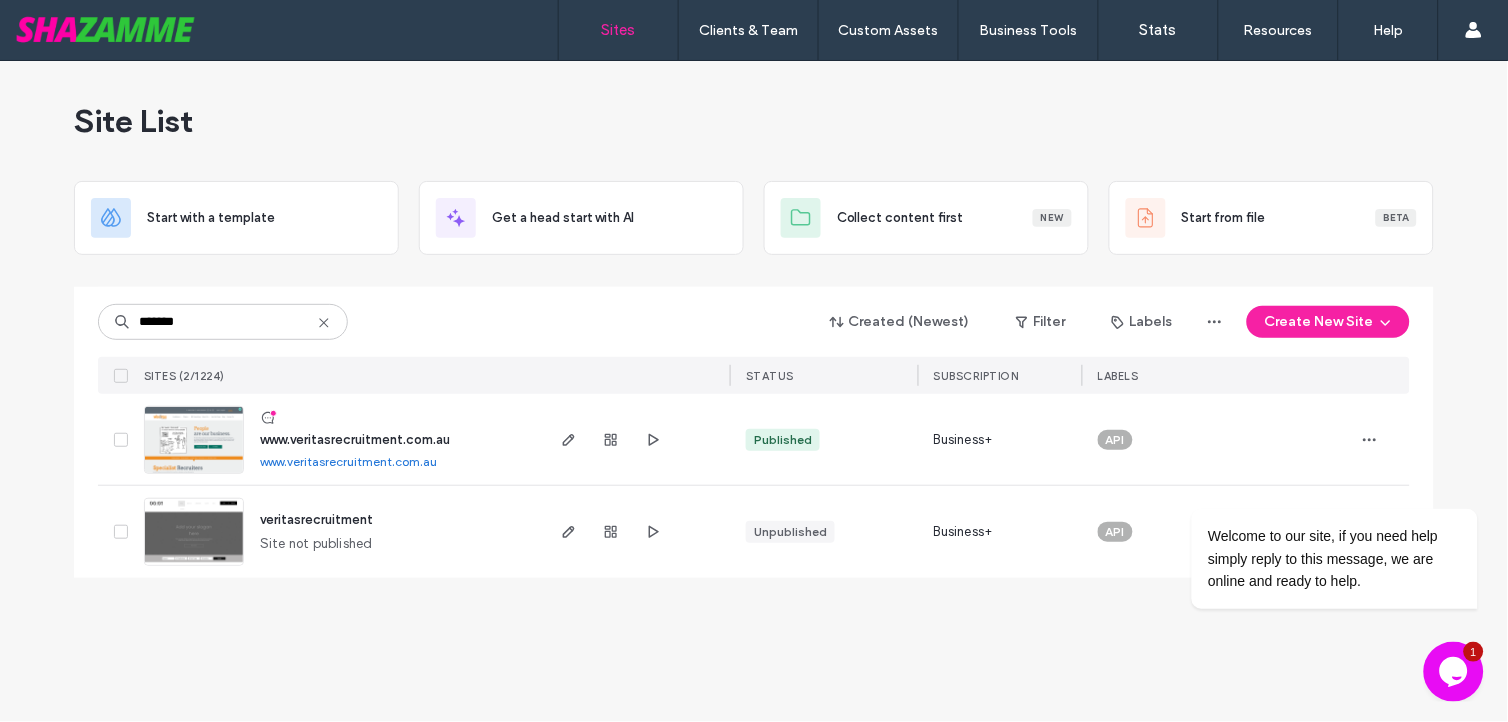type 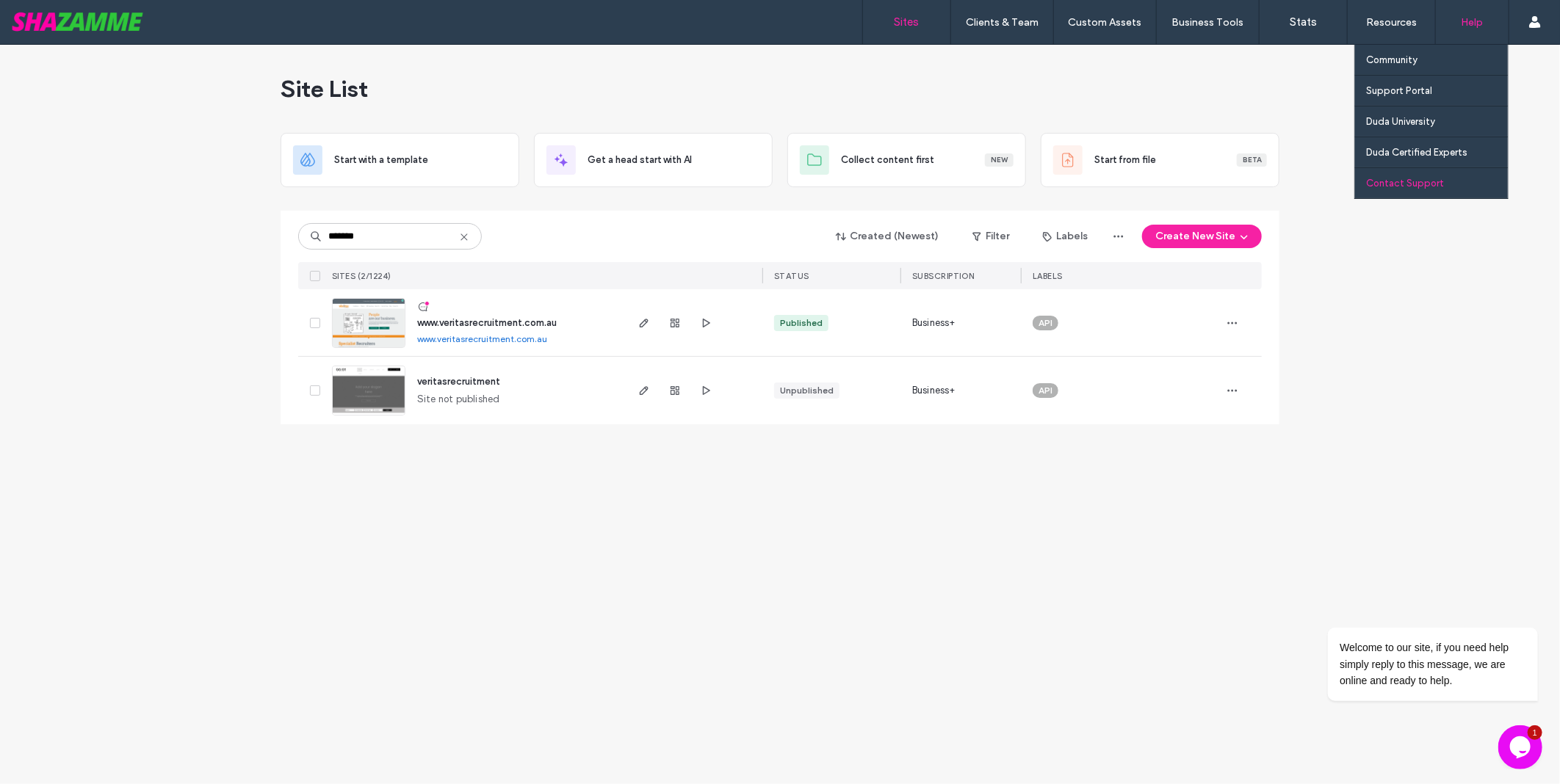click on "Contact Support" at bounding box center (1437, 183) 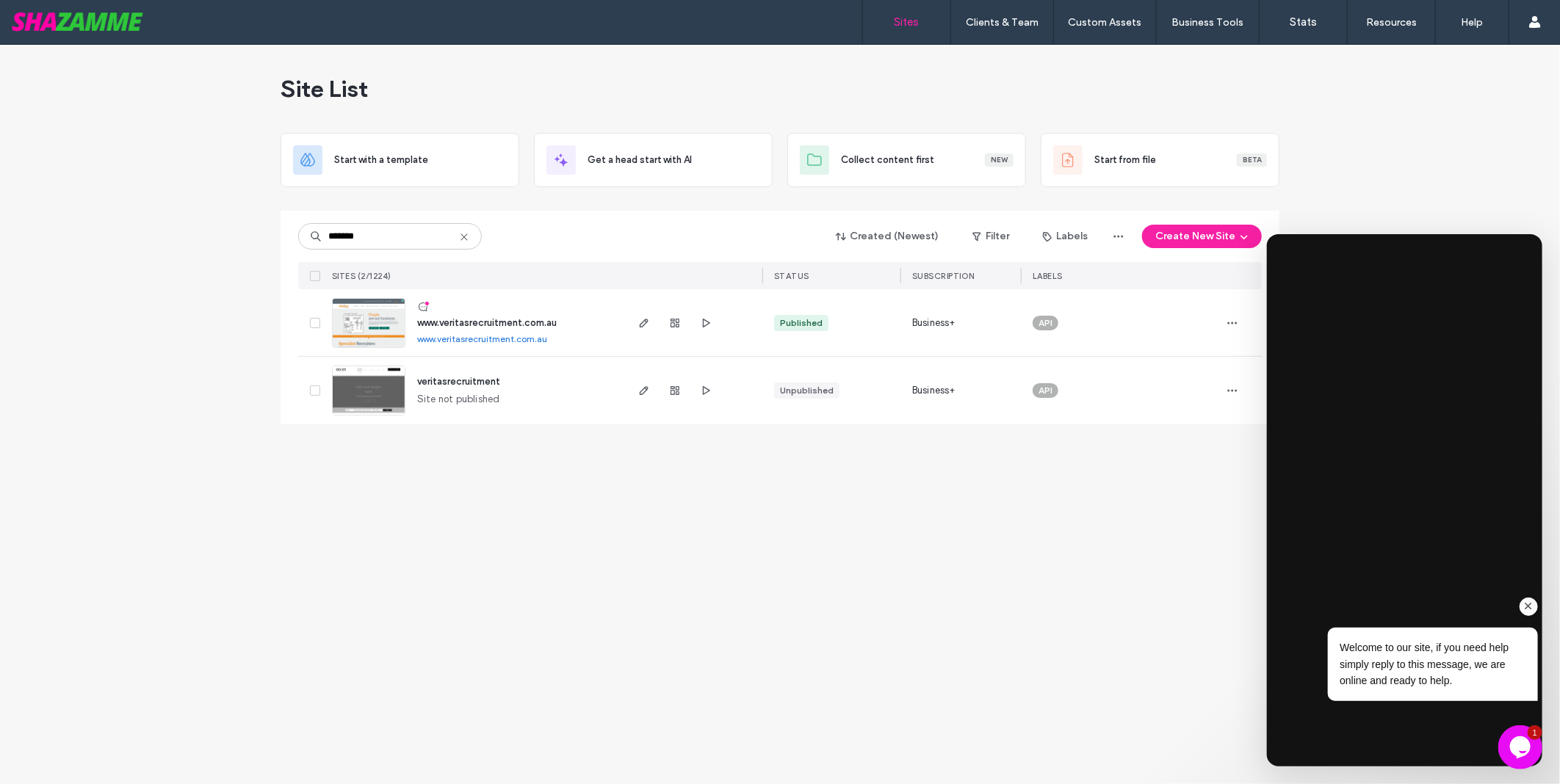click at bounding box center [1528, 606] 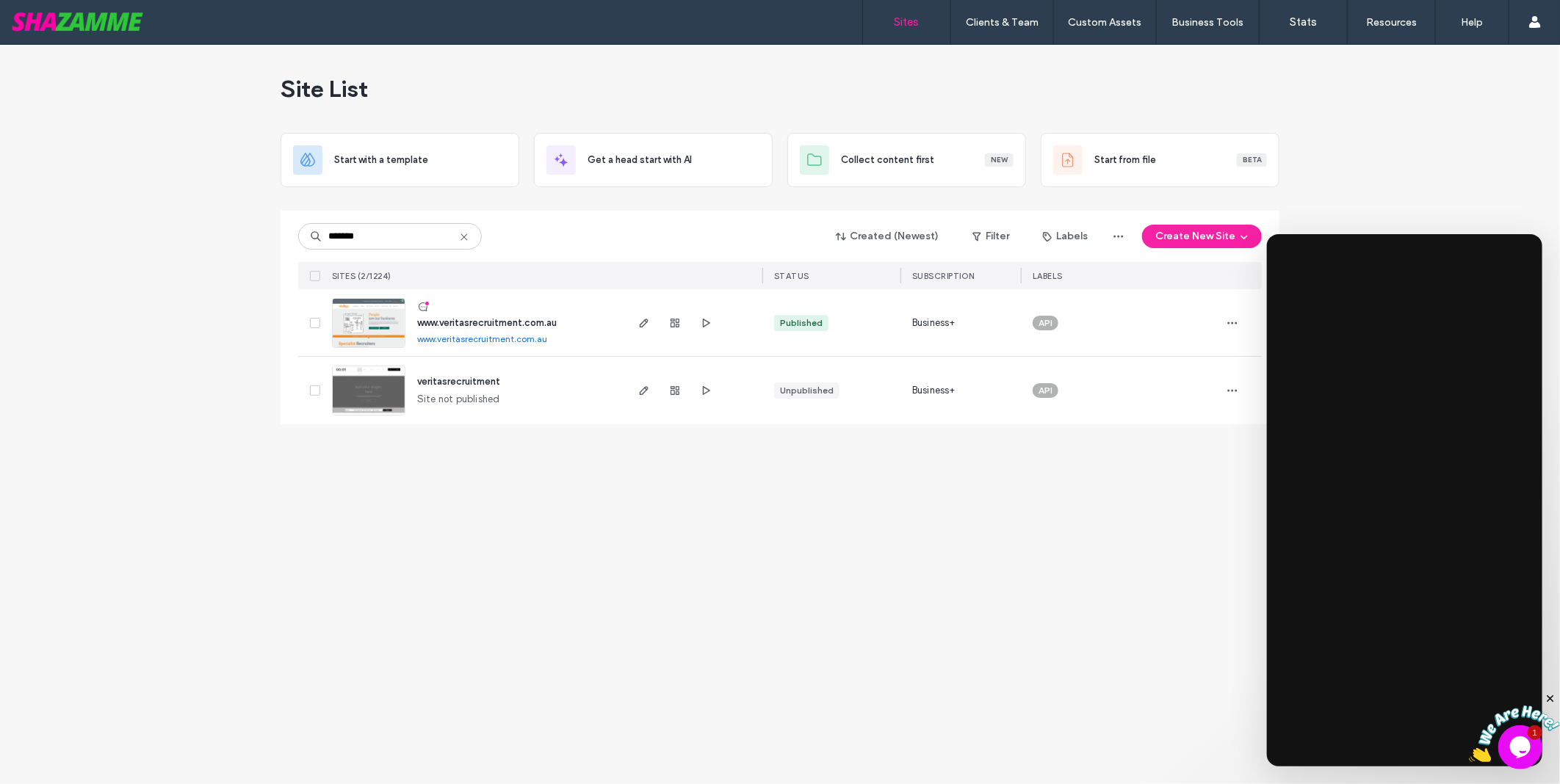 click on "Site List Start with a template Get a head start with AI Collect content first New Start from file Beta ******* Created (Newest) Filter Labels Create New Site SITES (2/1224) STATUS SUBSCRIPTION LABELS www.veritasrecruitment.com.au www.veritasrecruitment.com.au Published Business+ API veritasrecruitment Site not published Unpublished Business+ API" at bounding box center [780, 414] 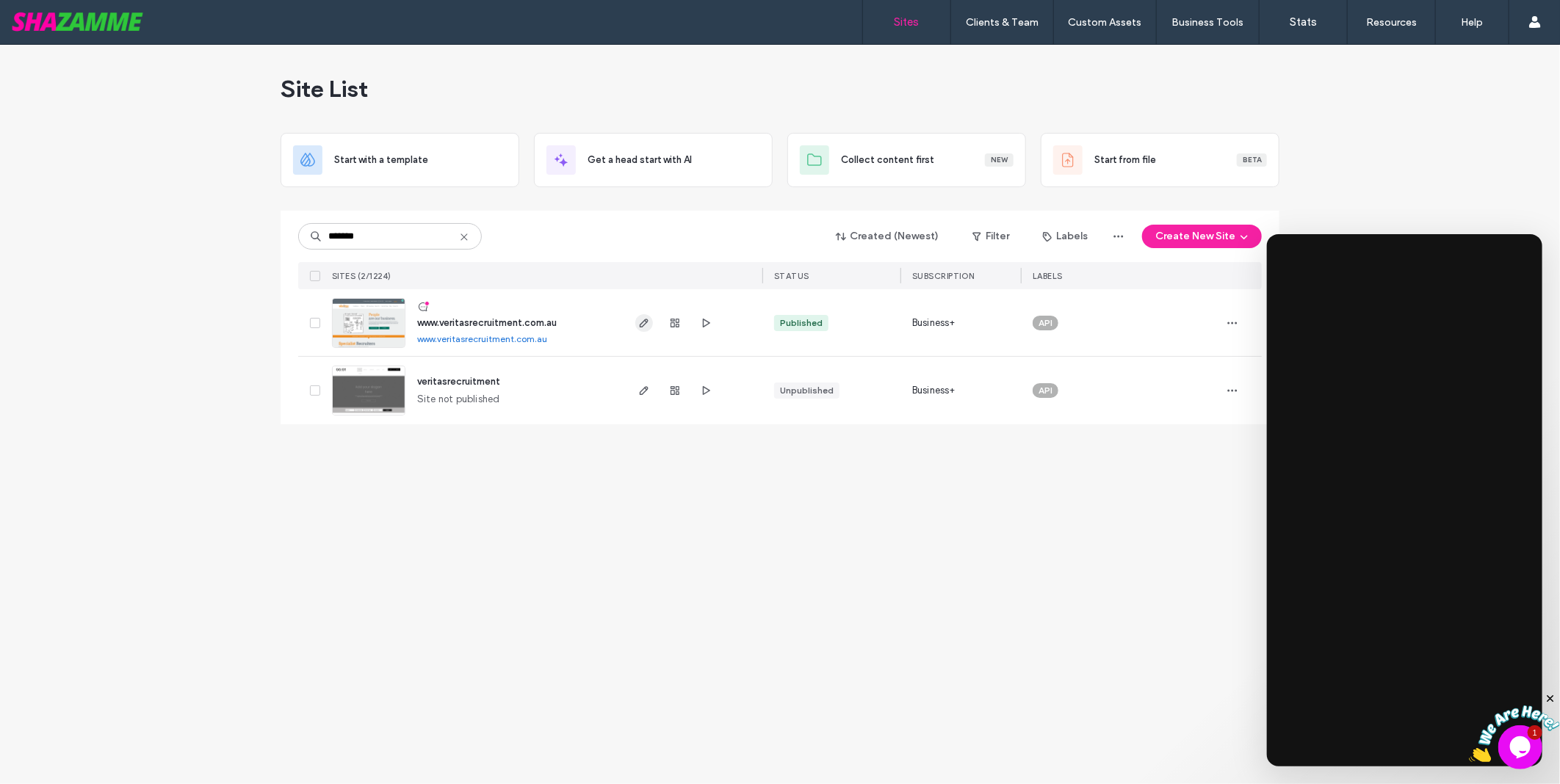 click 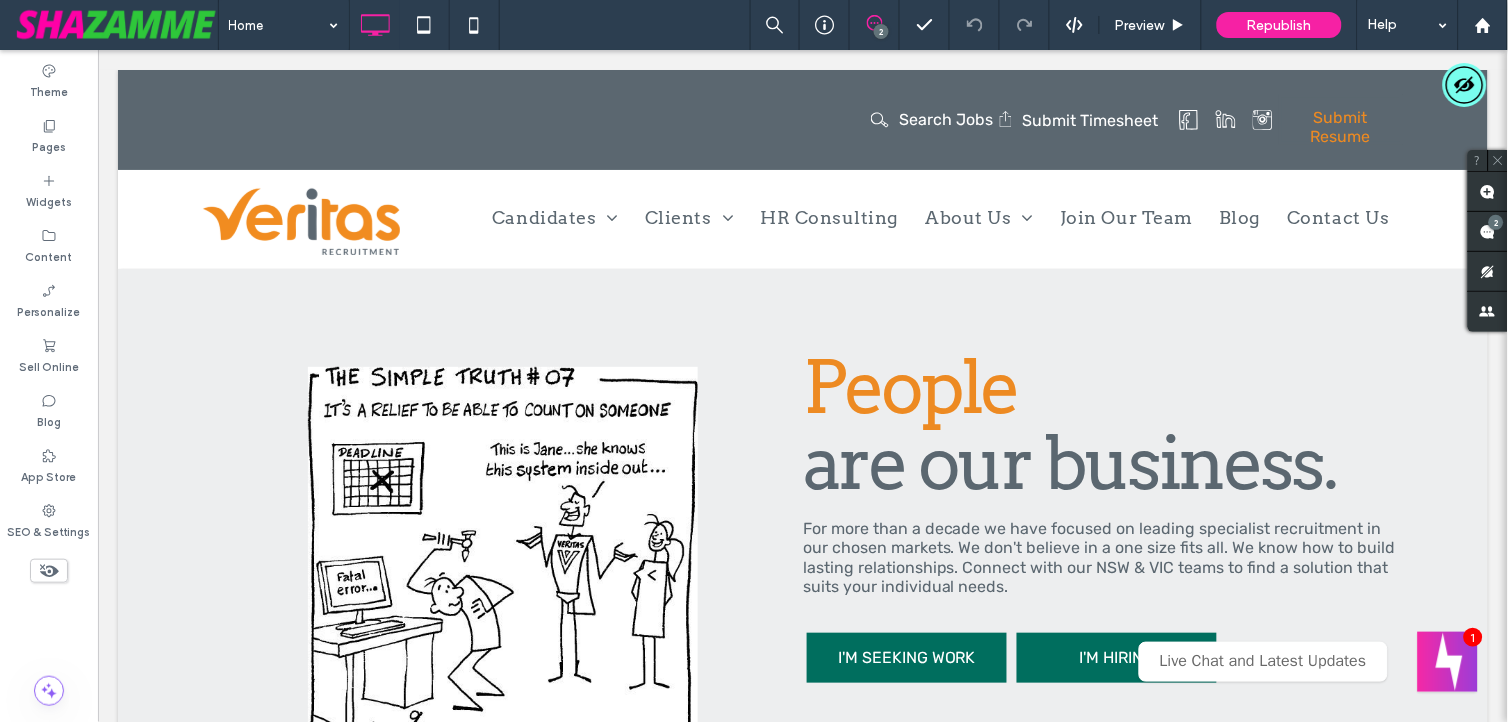 scroll, scrollTop: 0, scrollLeft: 0, axis: both 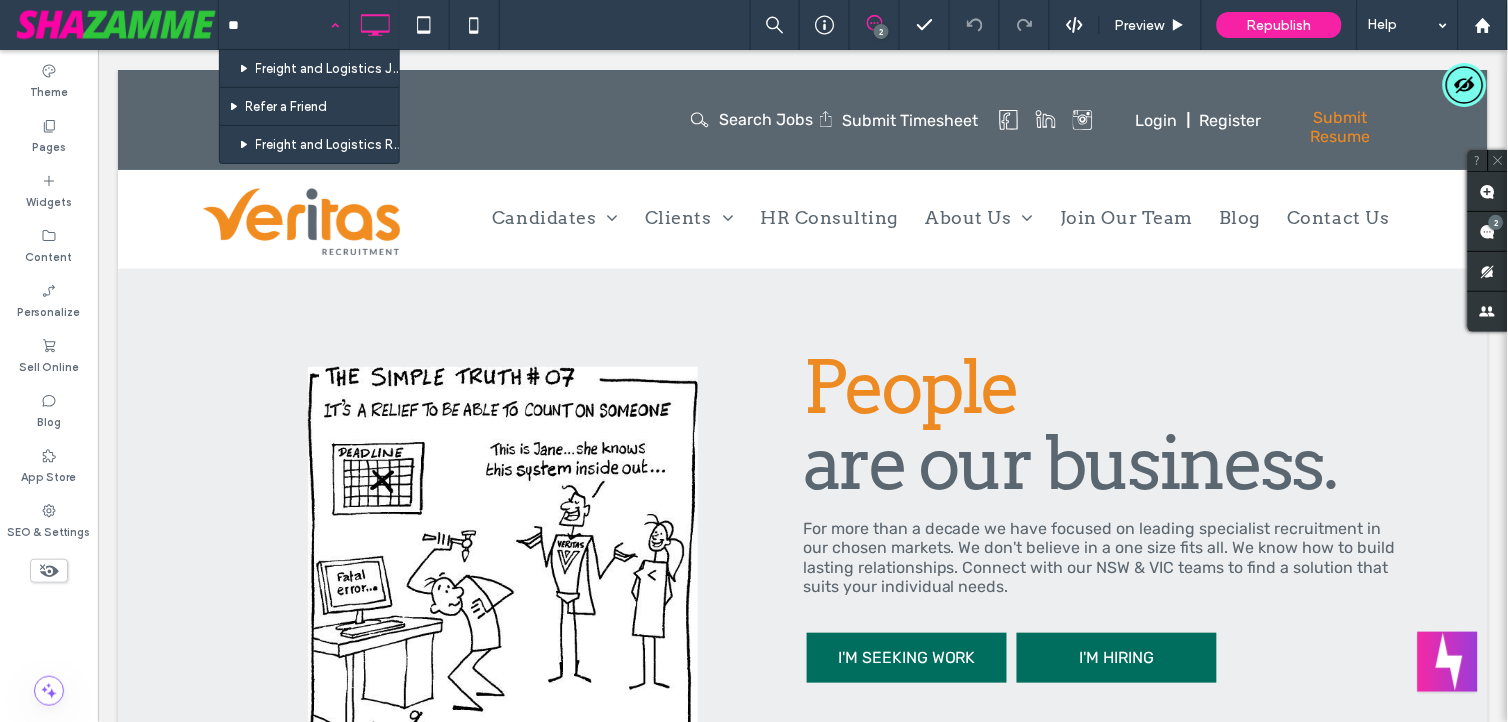 type on "***" 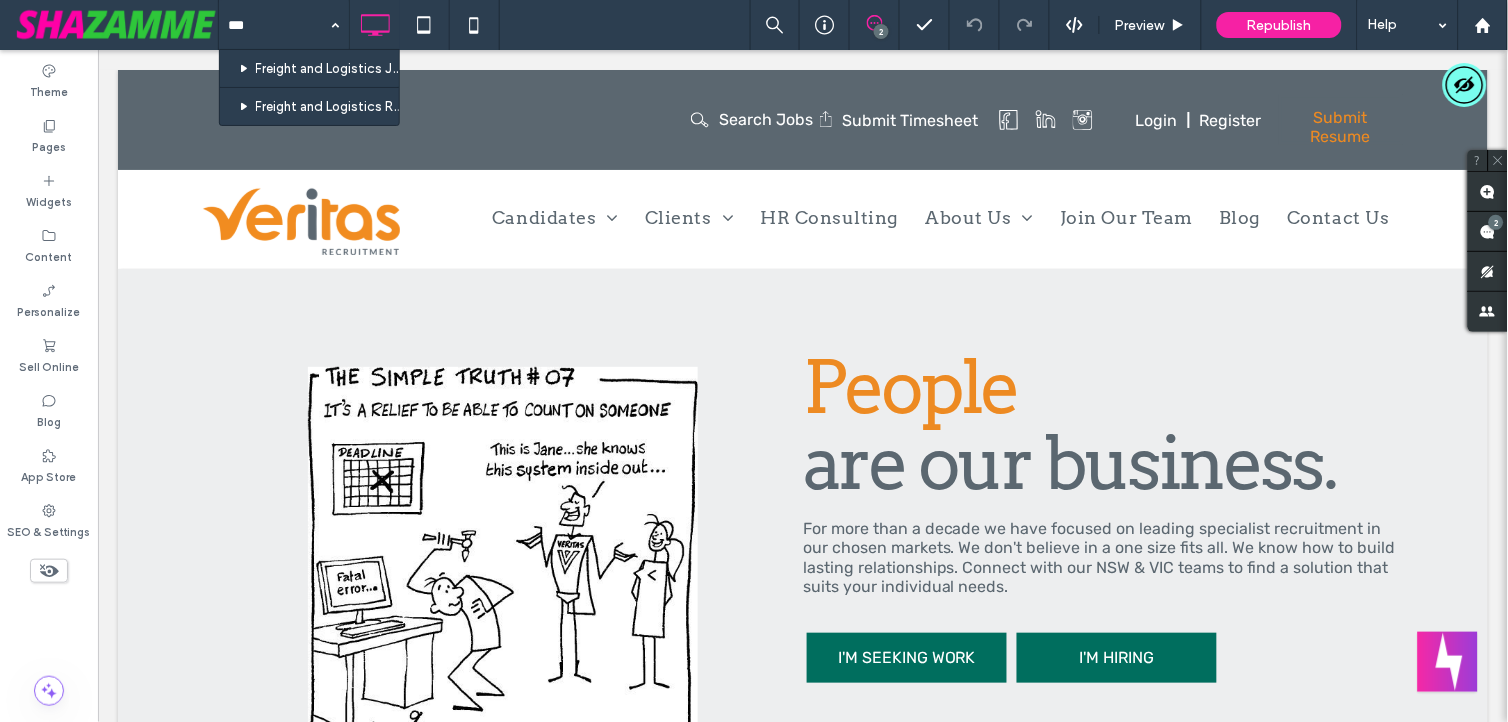 type 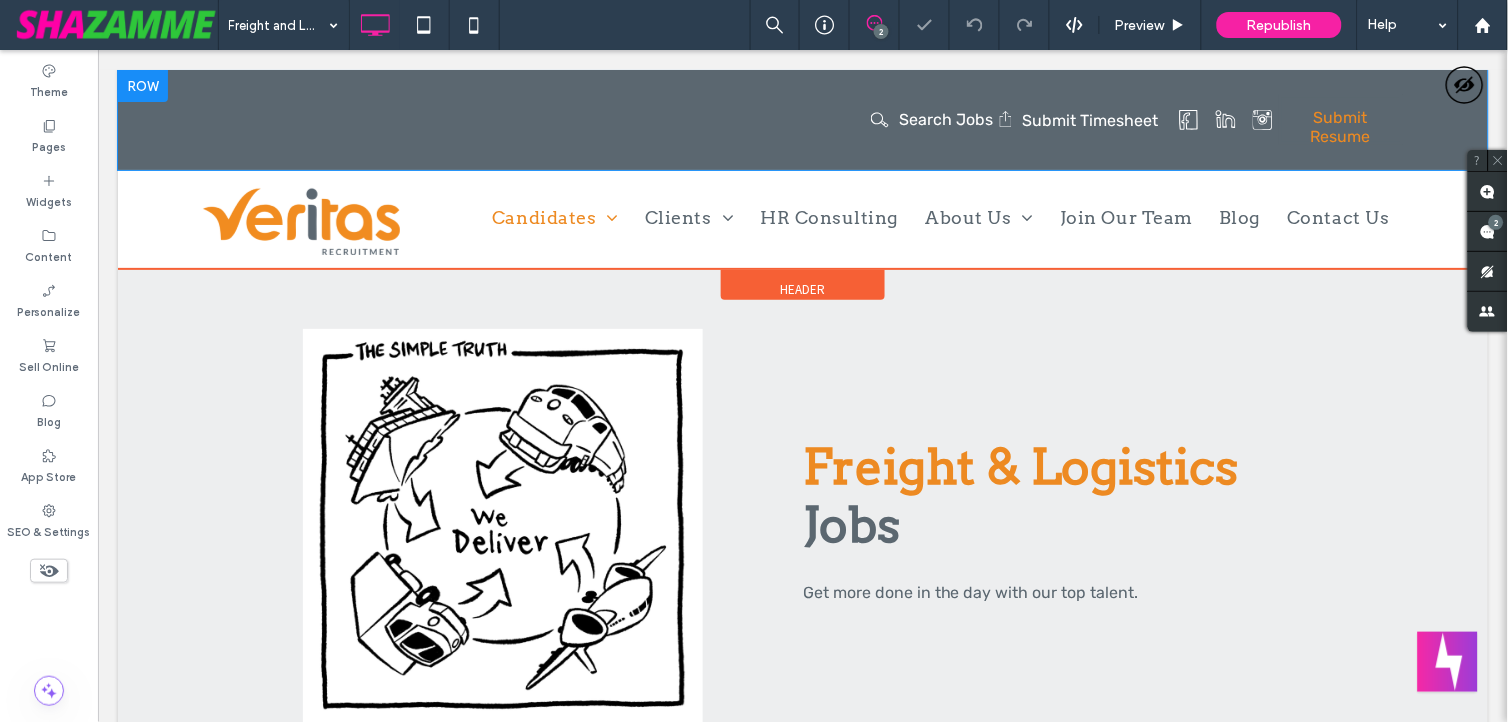 scroll, scrollTop: 0, scrollLeft: 0, axis: both 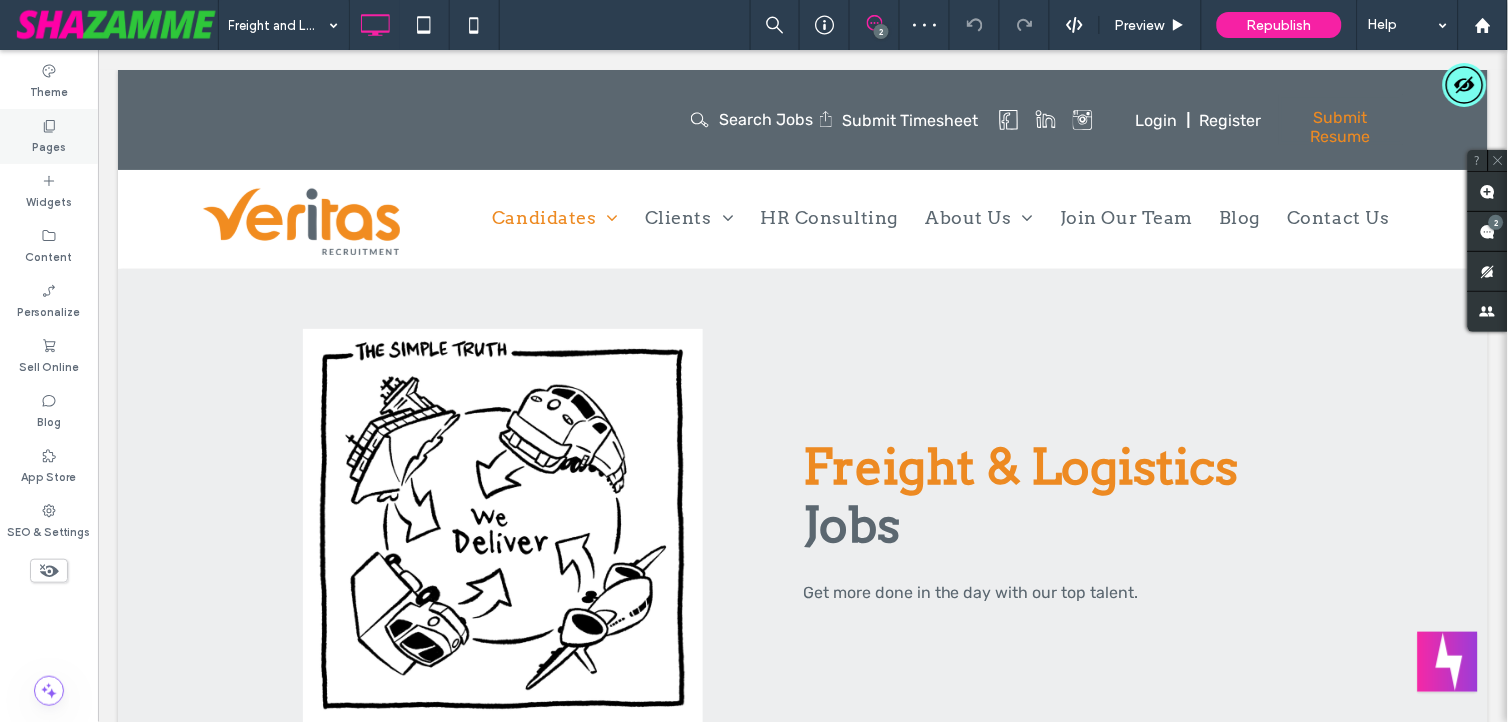 click on "Pages" at bounding box center [49, 145] 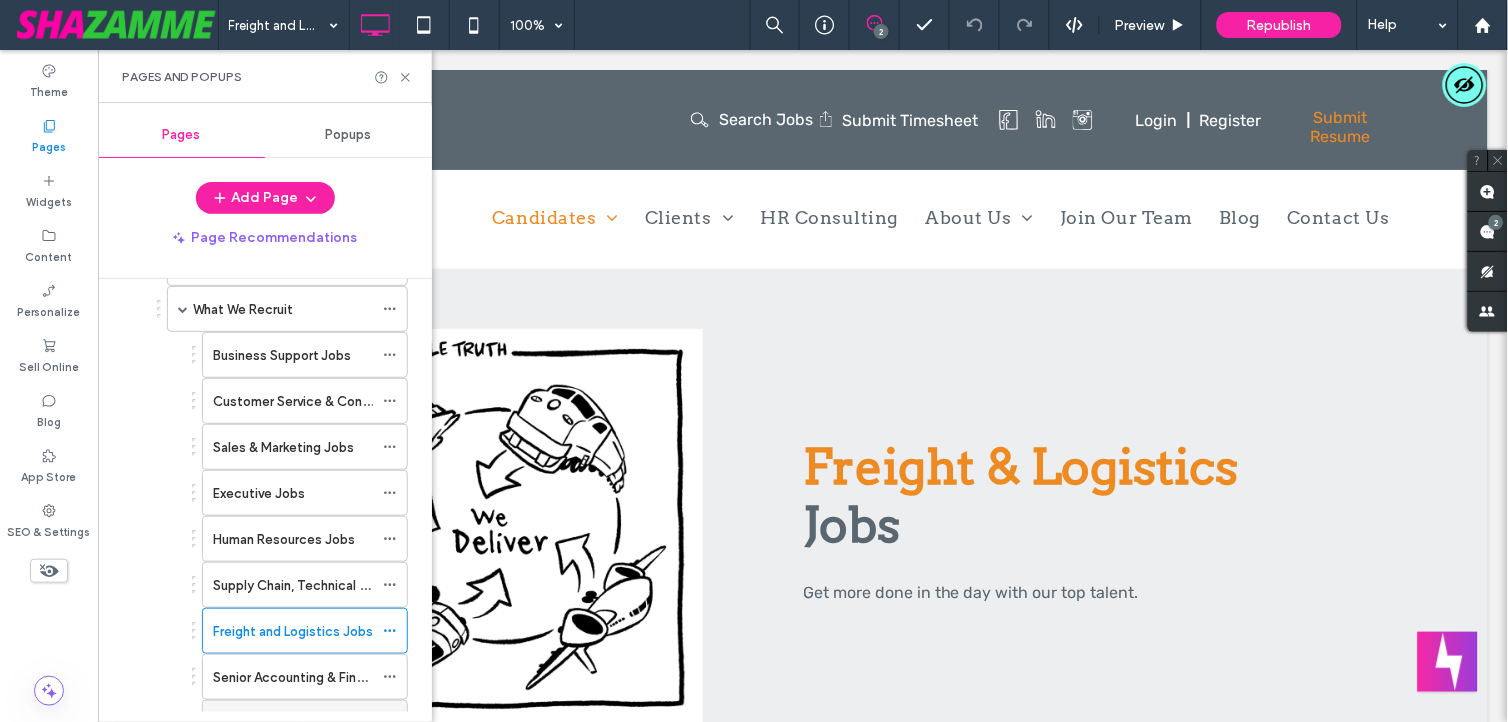 scroll, scrollTop: 111, scrollLeft: 0, axis: vertical 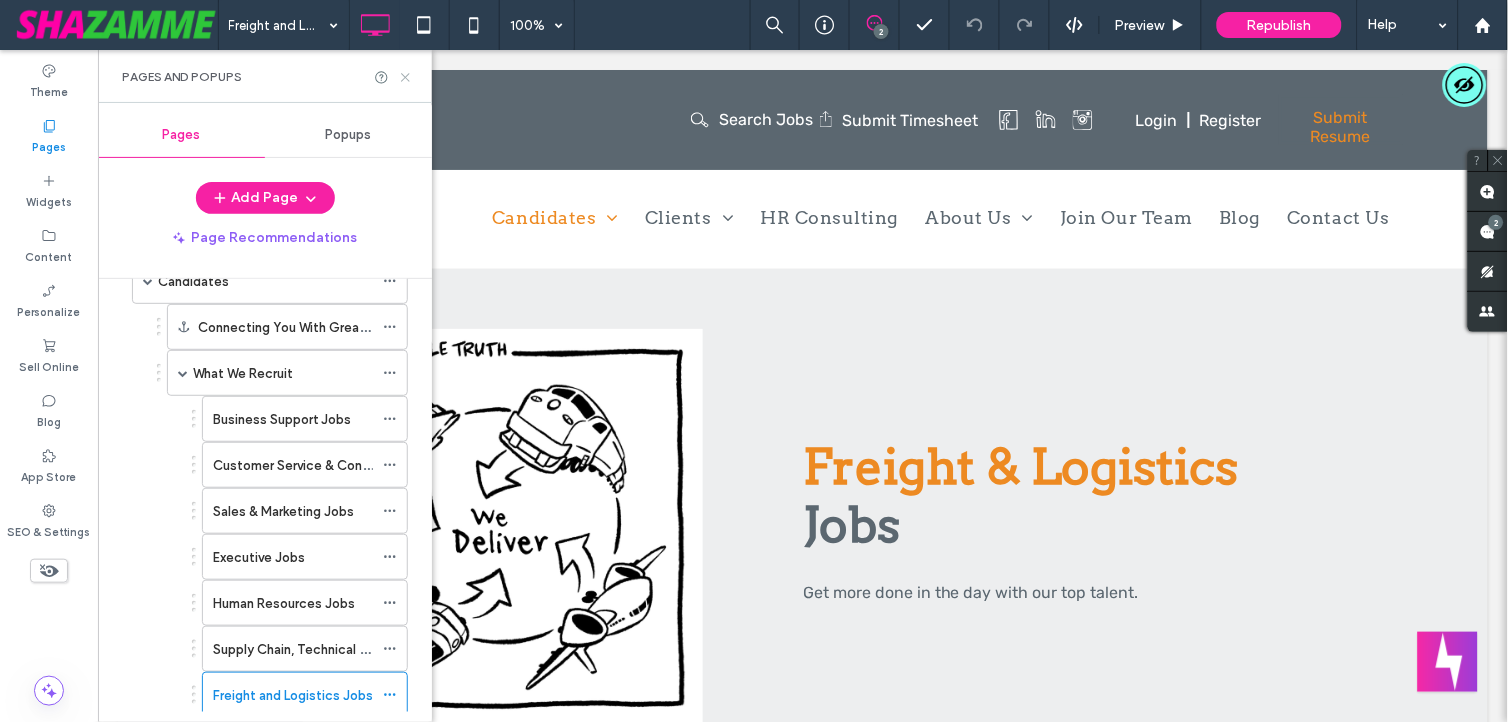click 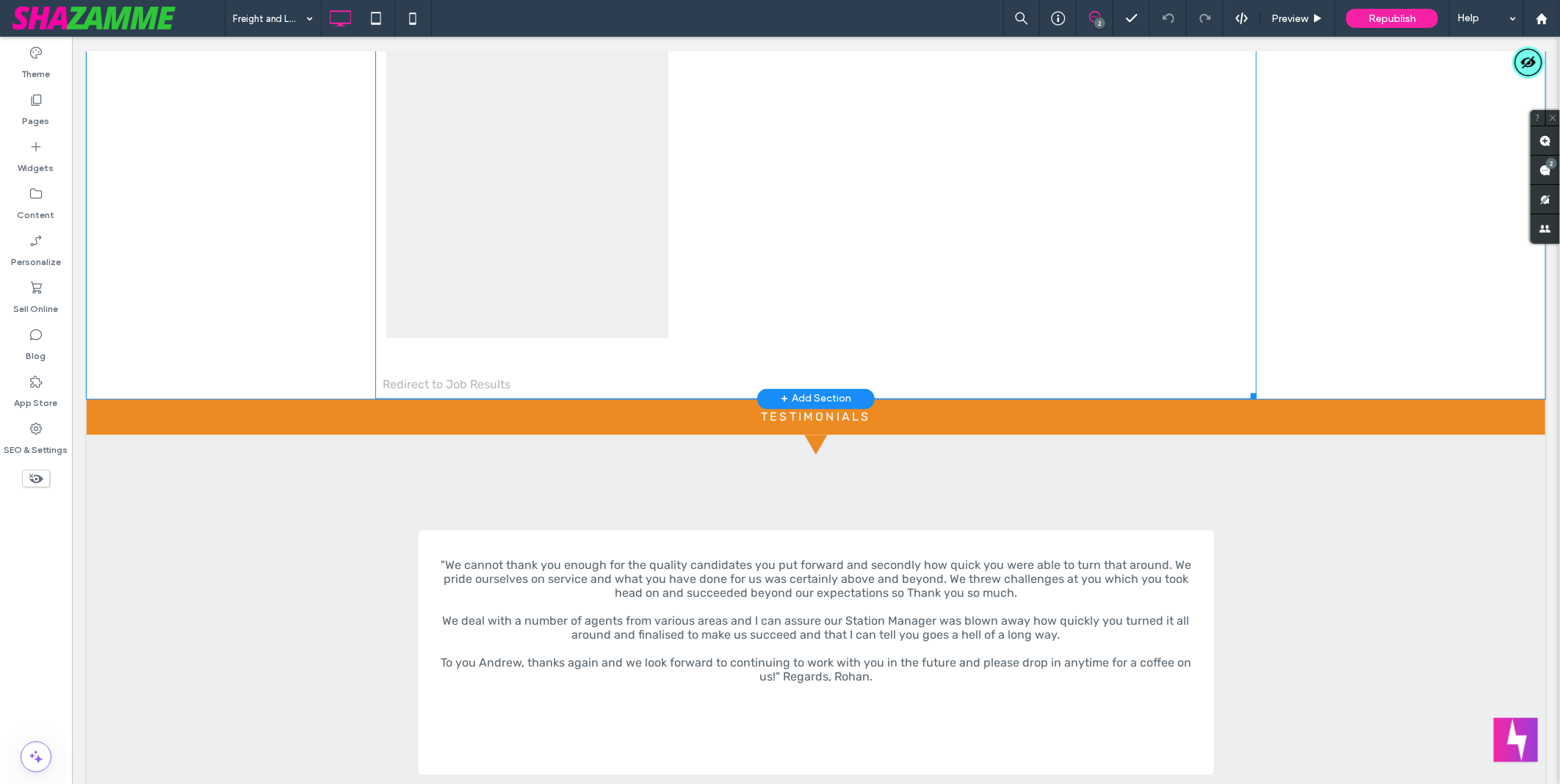 scroll, scrollTop: 1223, scrollLeft: 0, axis: vertical 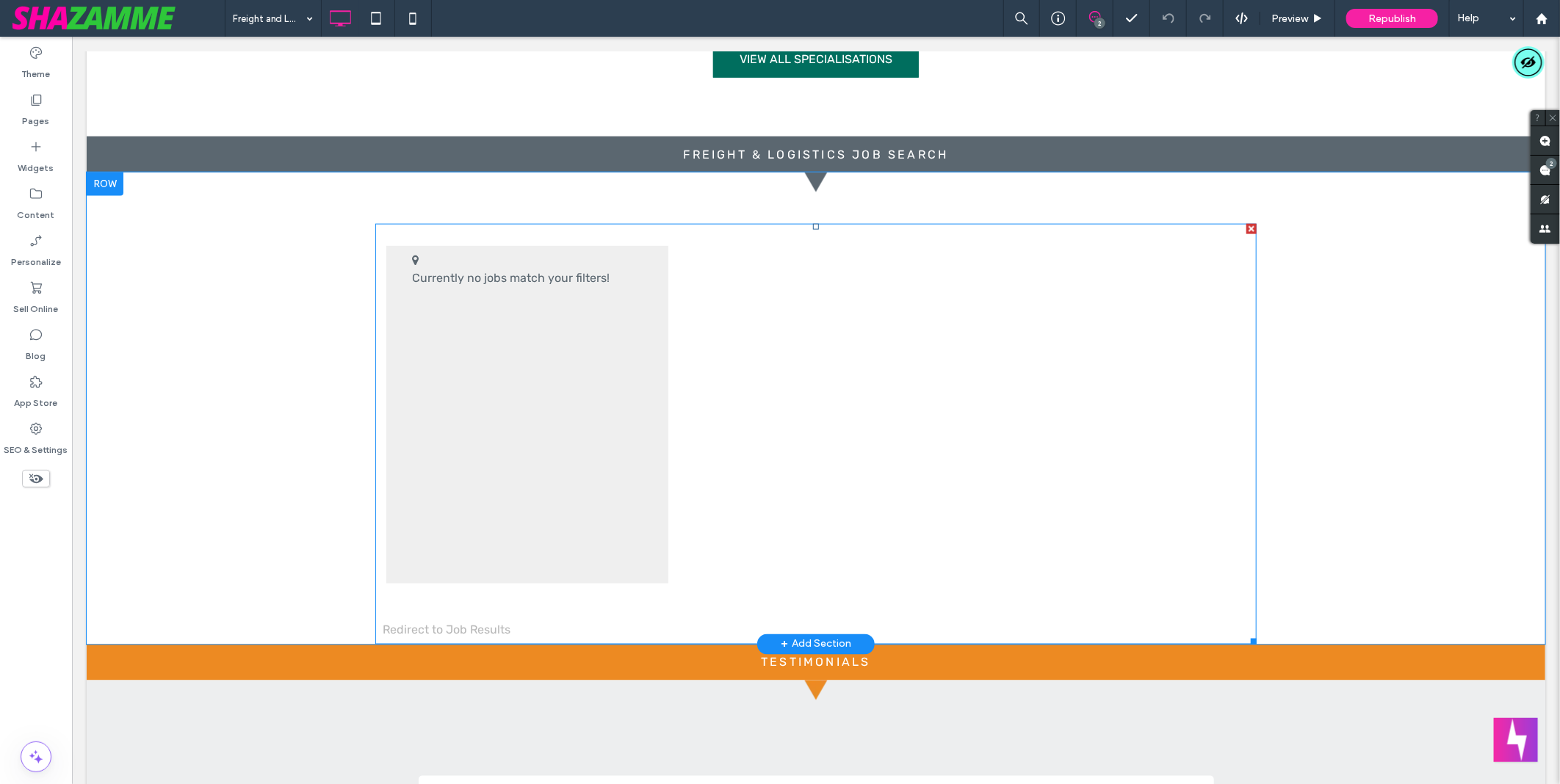 click at bounding box center (815, 433) 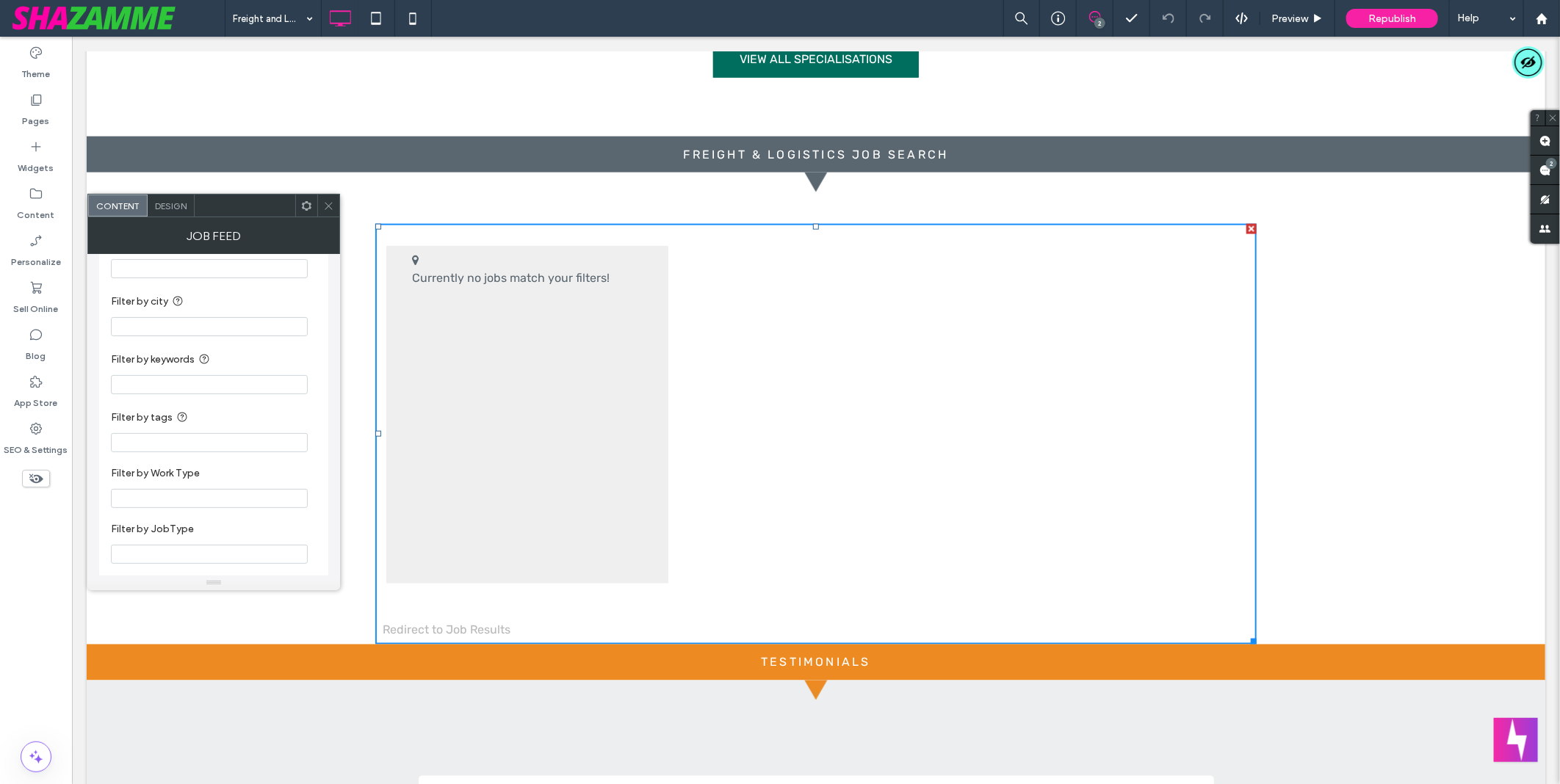 scroll, scrollTop: 0, scrollLeft: 0, axis: both 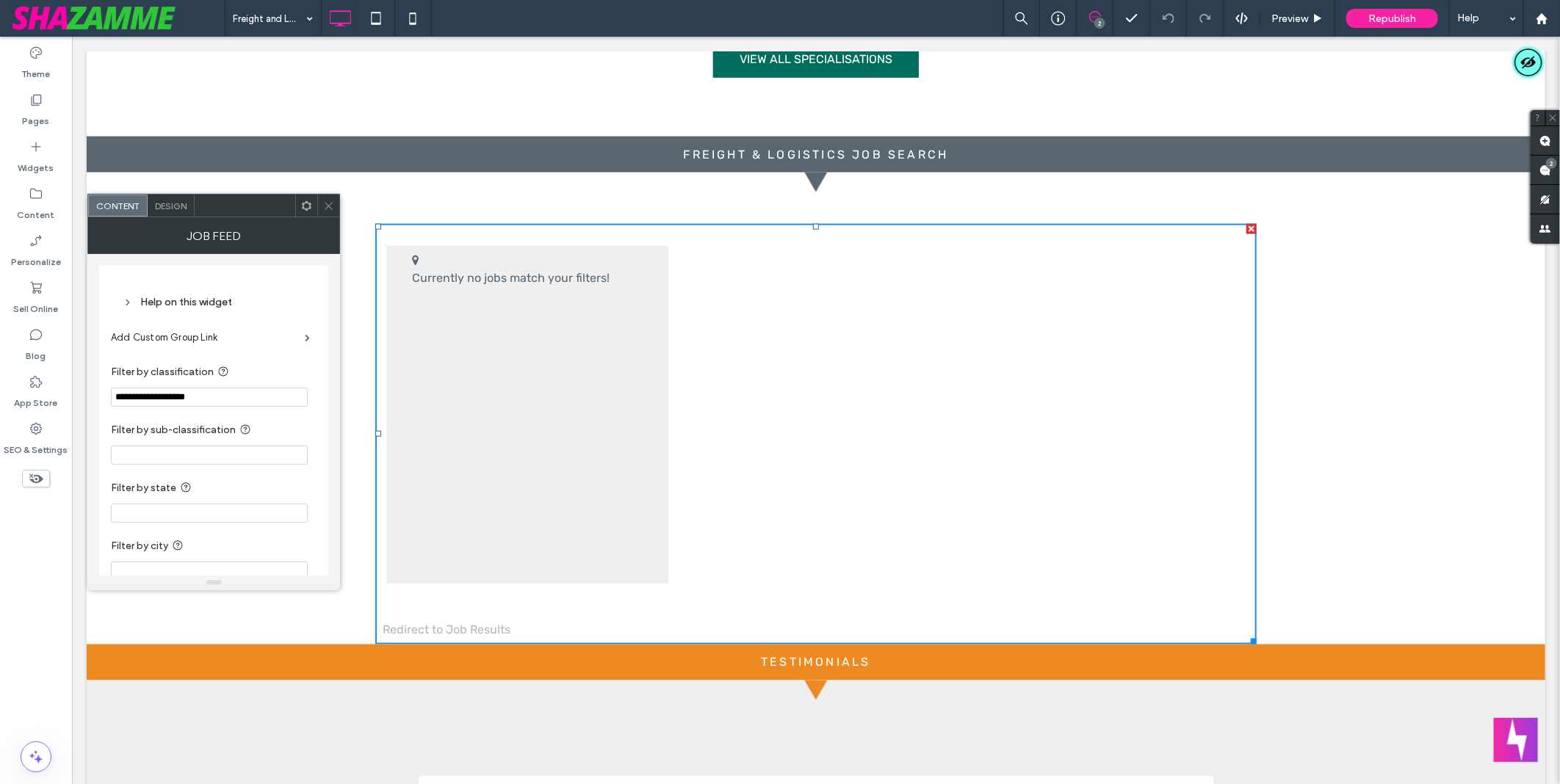 click on "**********" at bounding box center (209, 397) 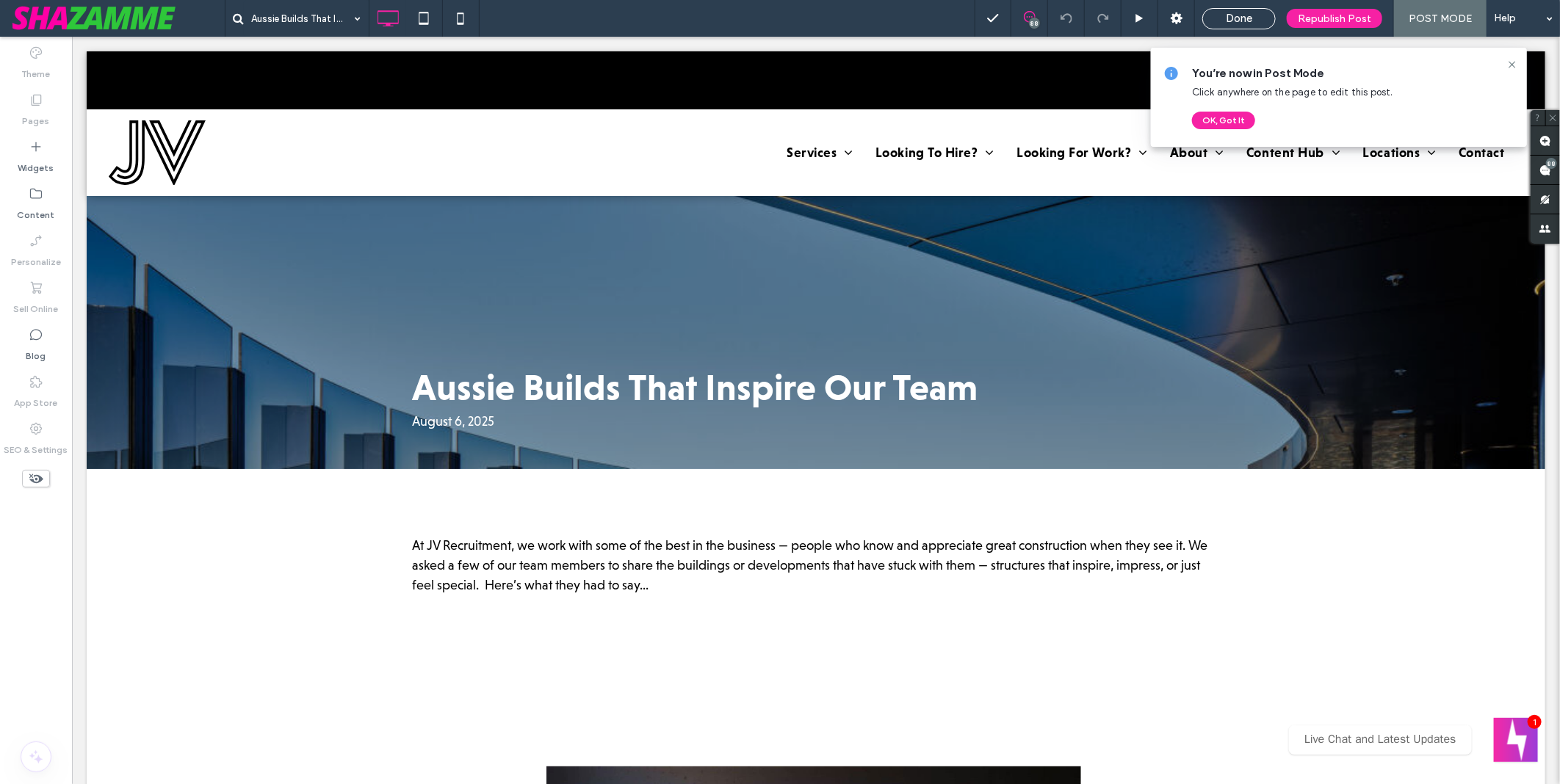 scroll, scrollTop: 0, scrollLeft: 0, axis: both 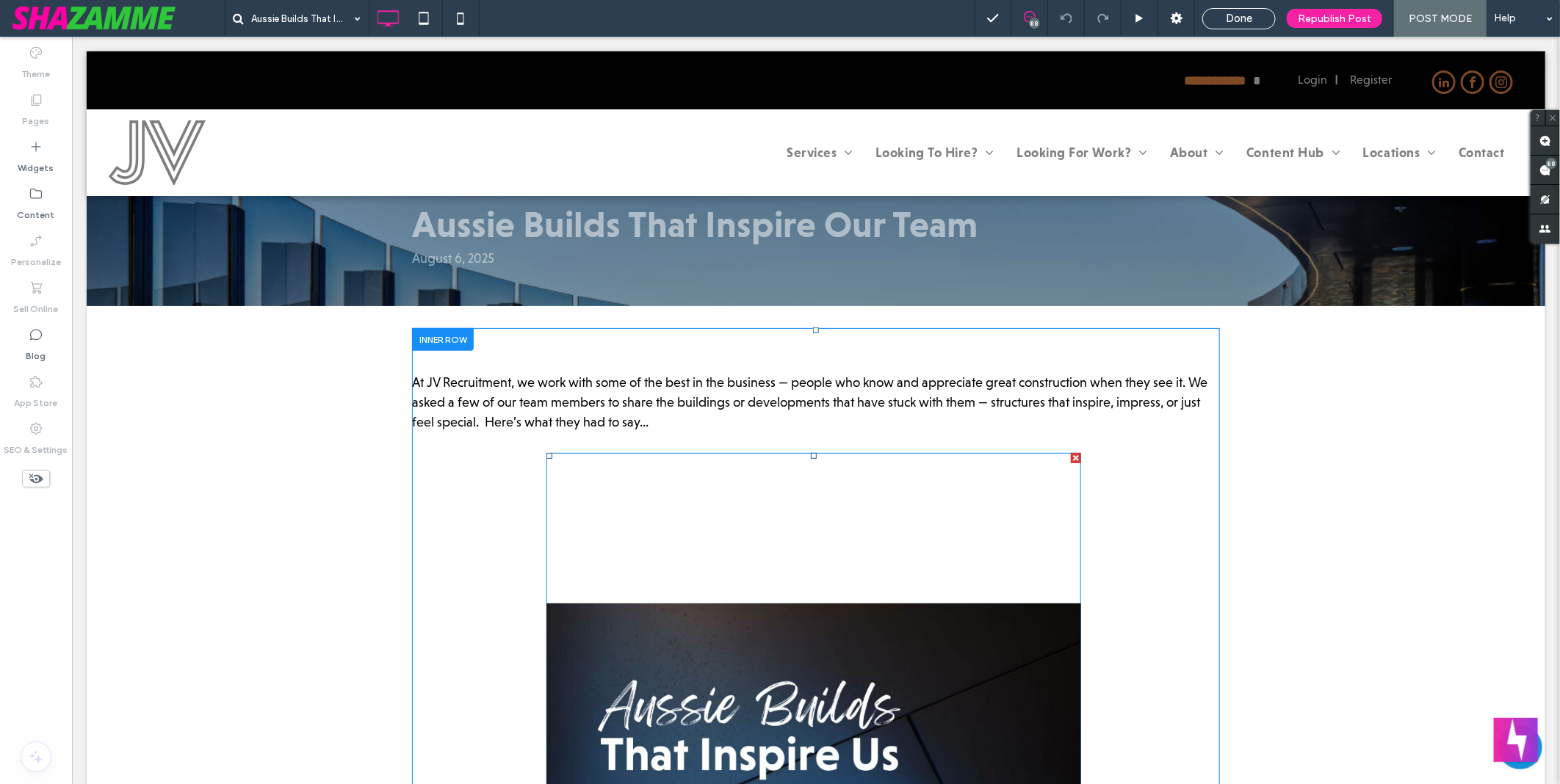 click at bounding box center (813, 936) 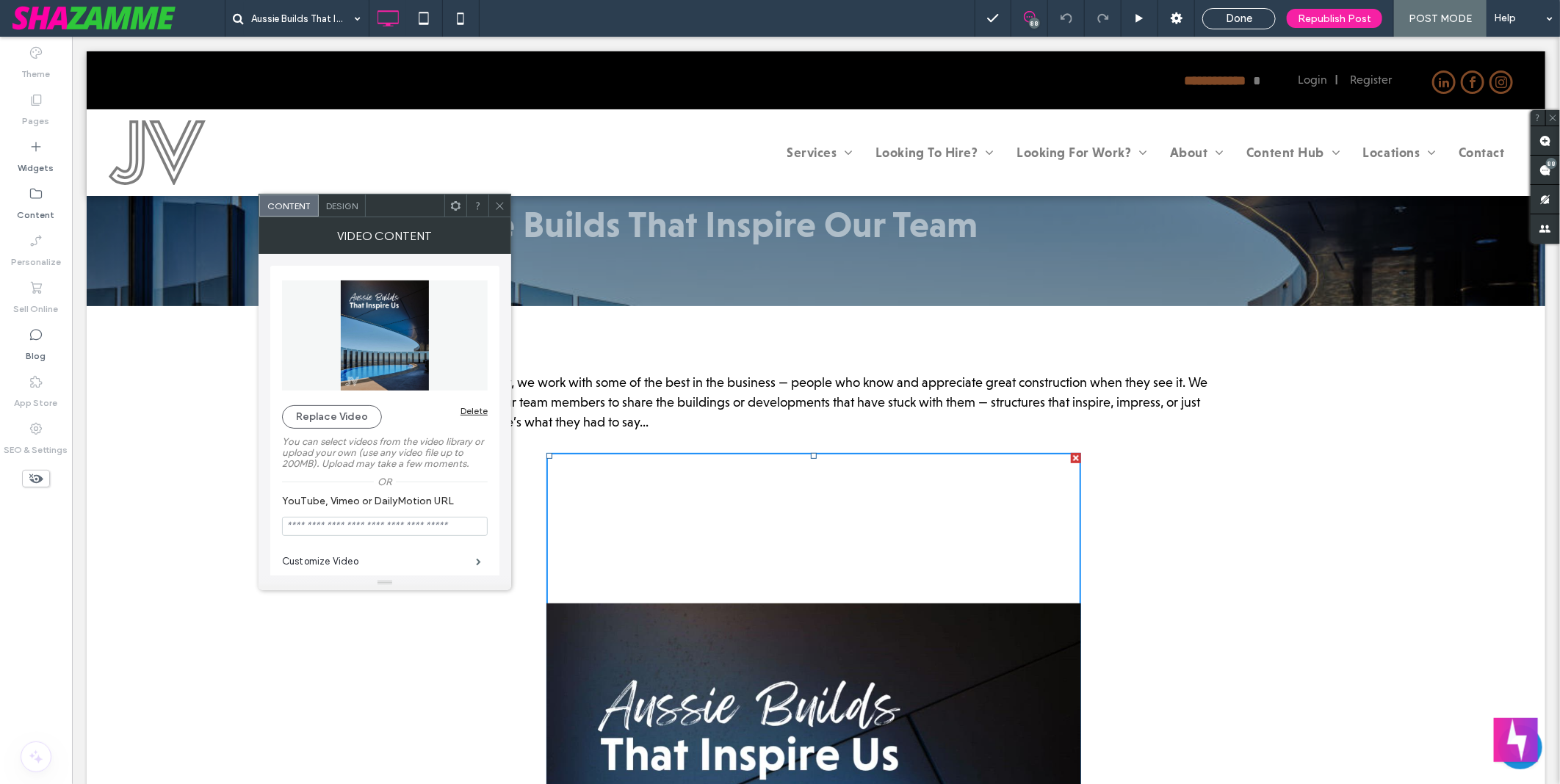 click at bounding box center (385, 335) 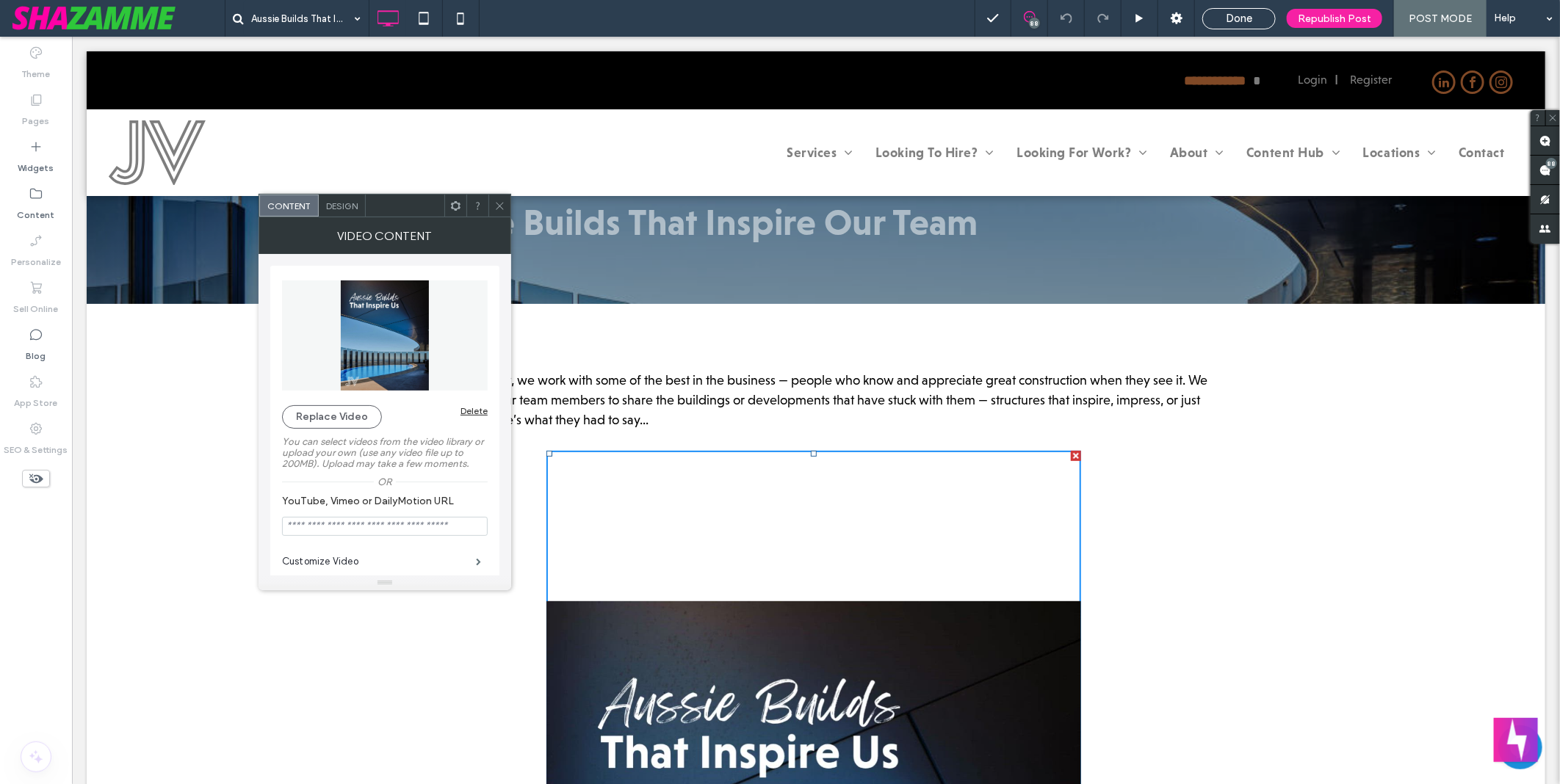 scroll, scrollTop: 163, scrollLeft: 0, axis: vertical 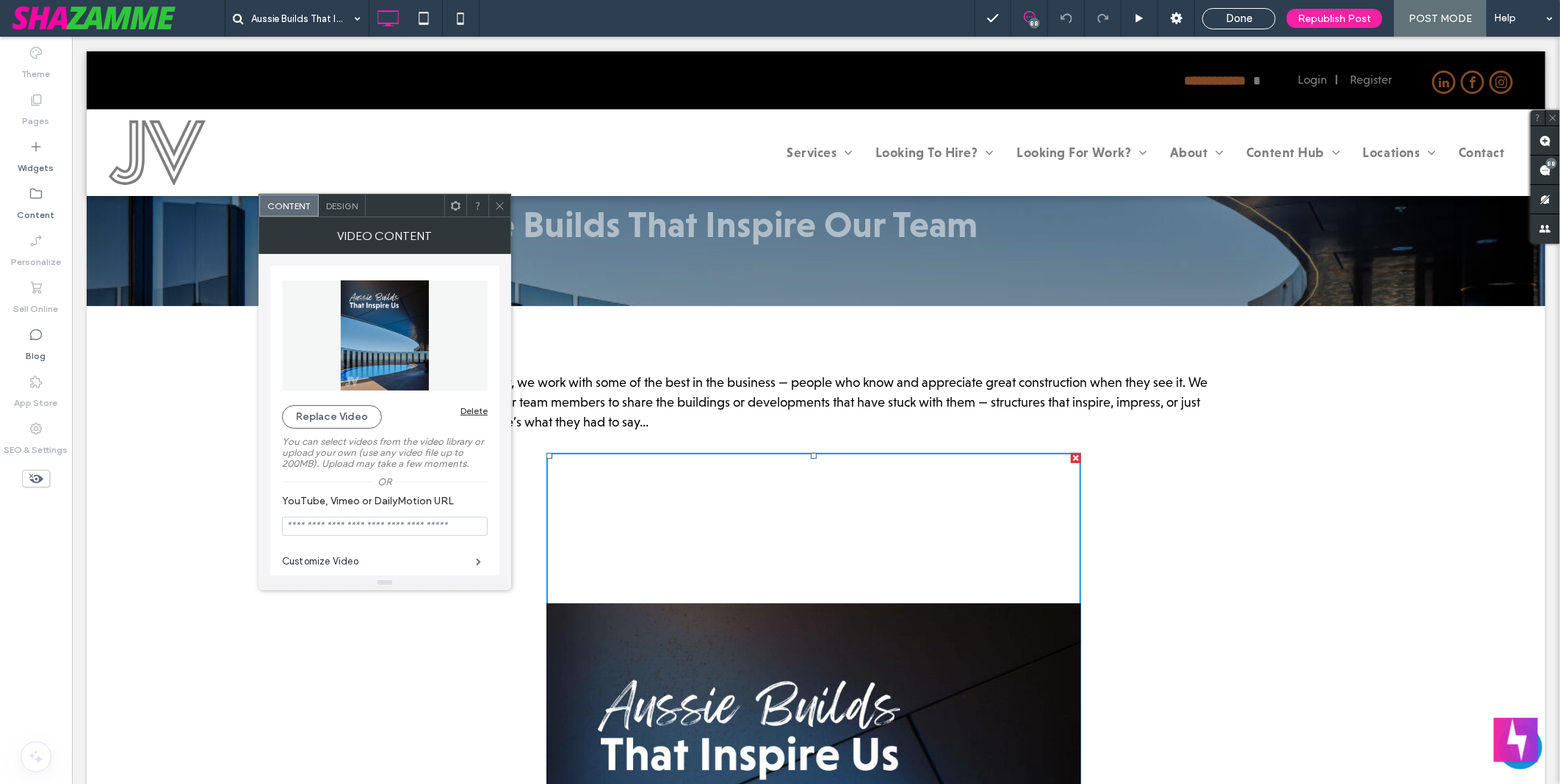 click on "Design" at bounding box center [342, 206] 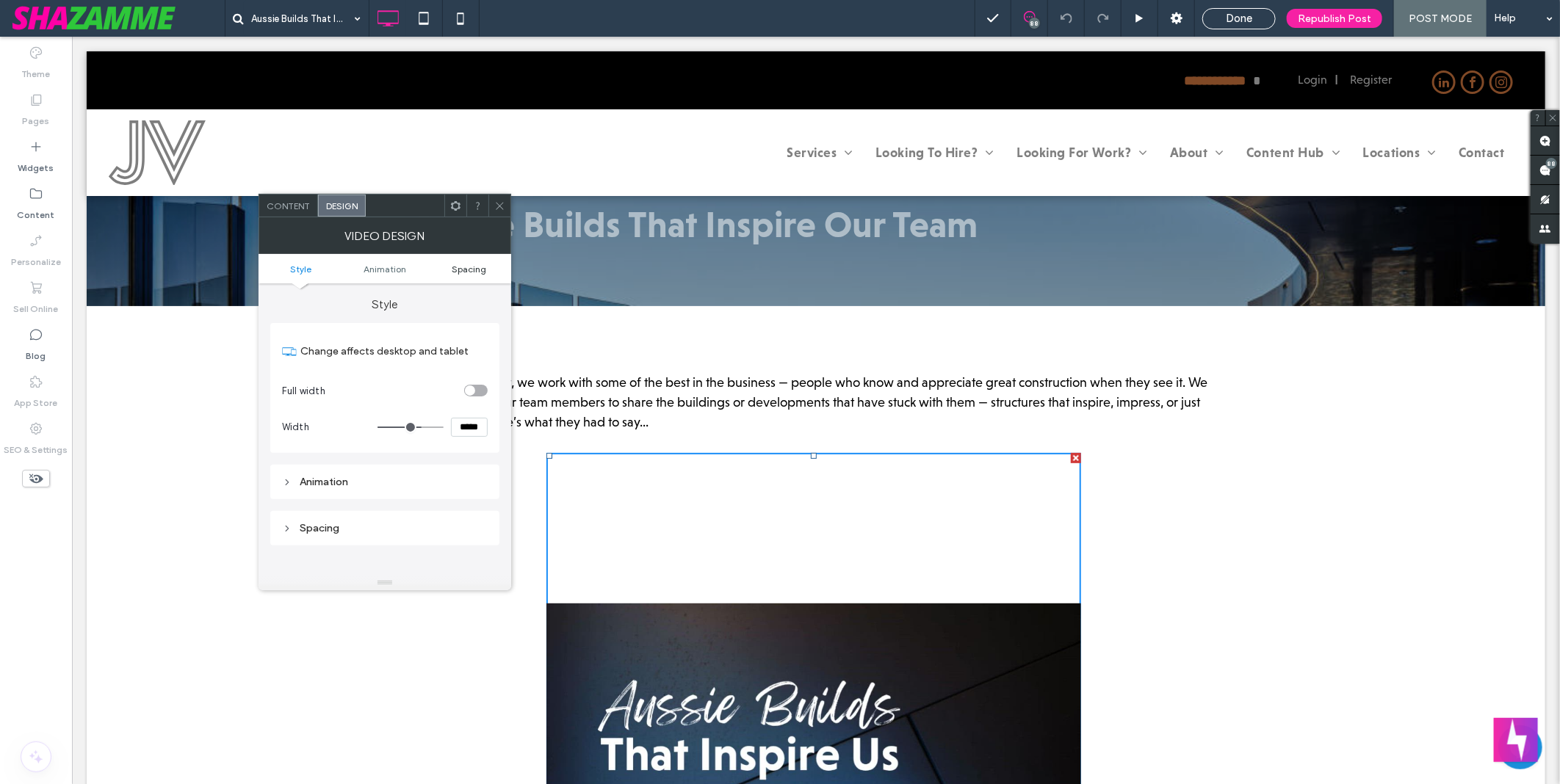 click on "Spacing" at bounding box center [469, 269] 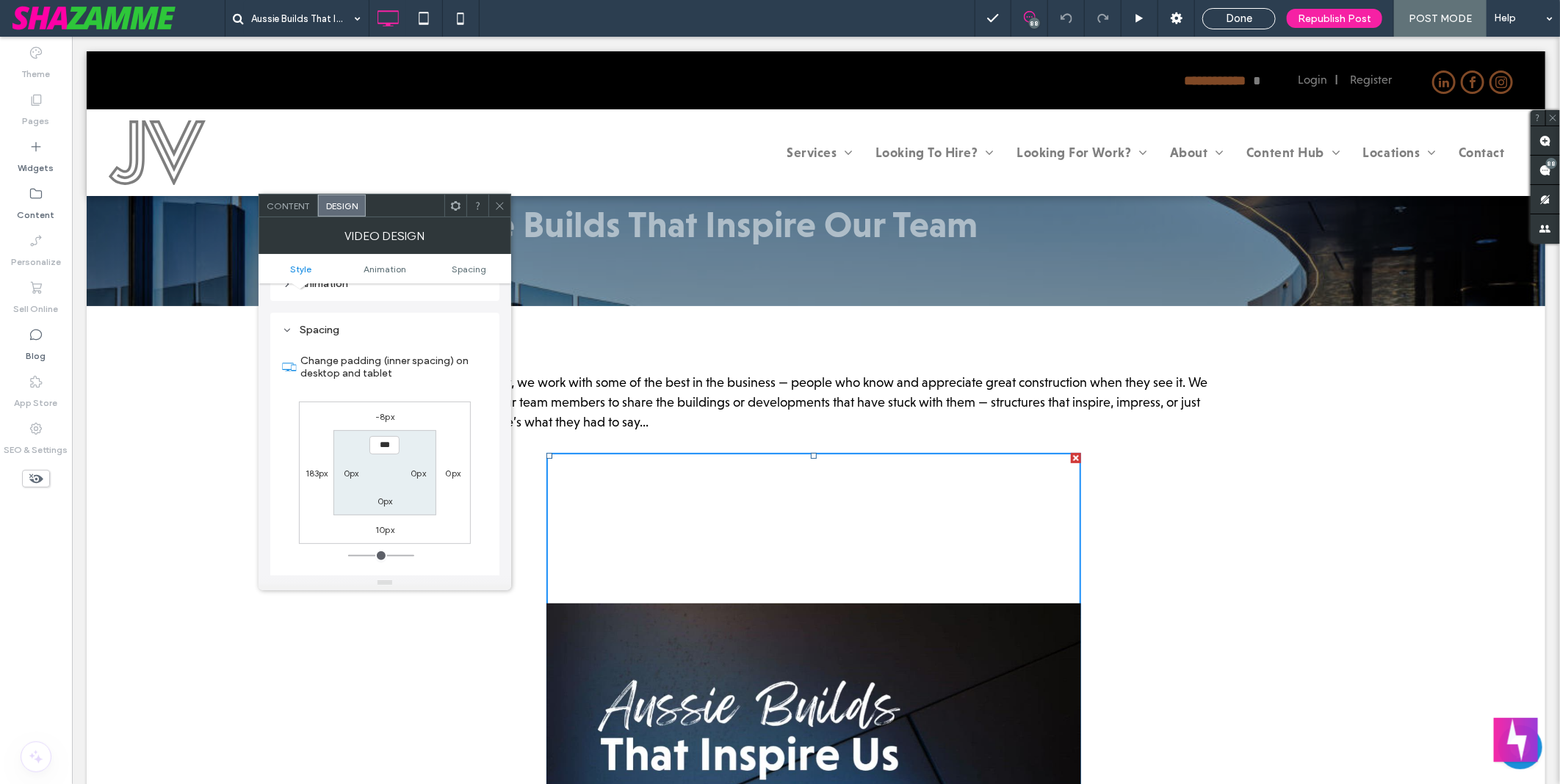 scroll, scrollTop: 215, scrollLeft: 0, axis: vertical 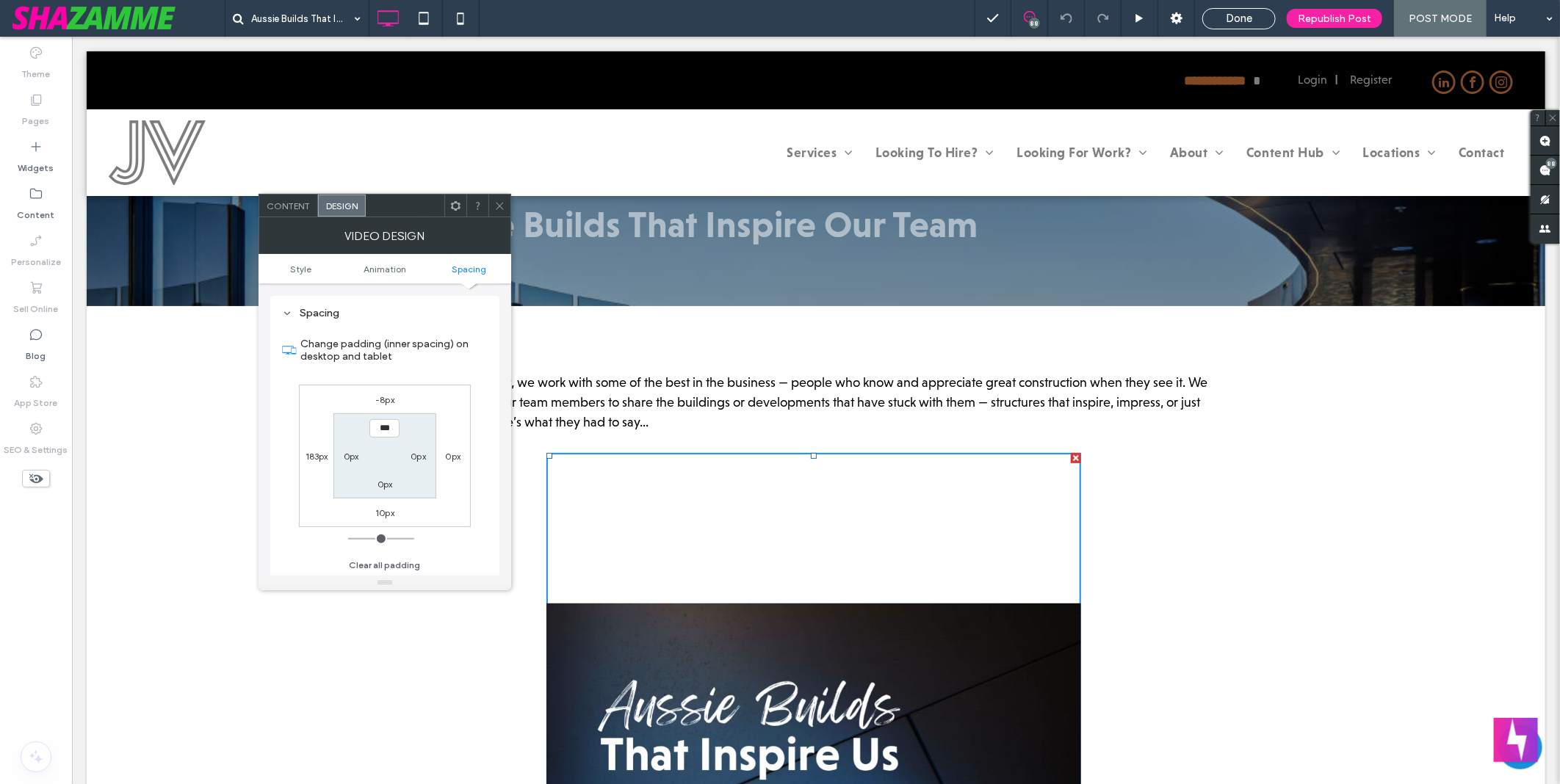 click on "-8px" at bounding box center [385, 399] 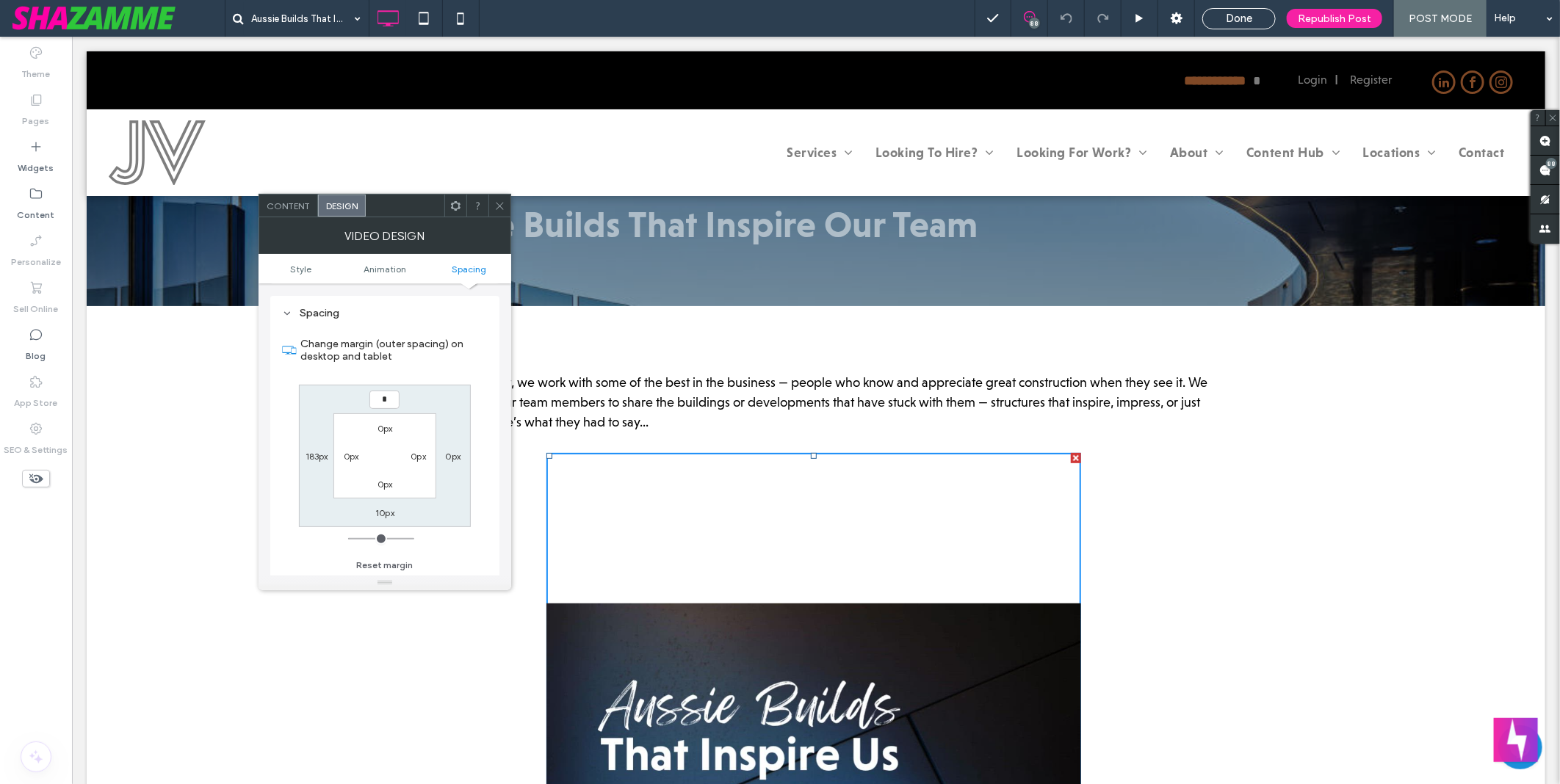 type on "*" 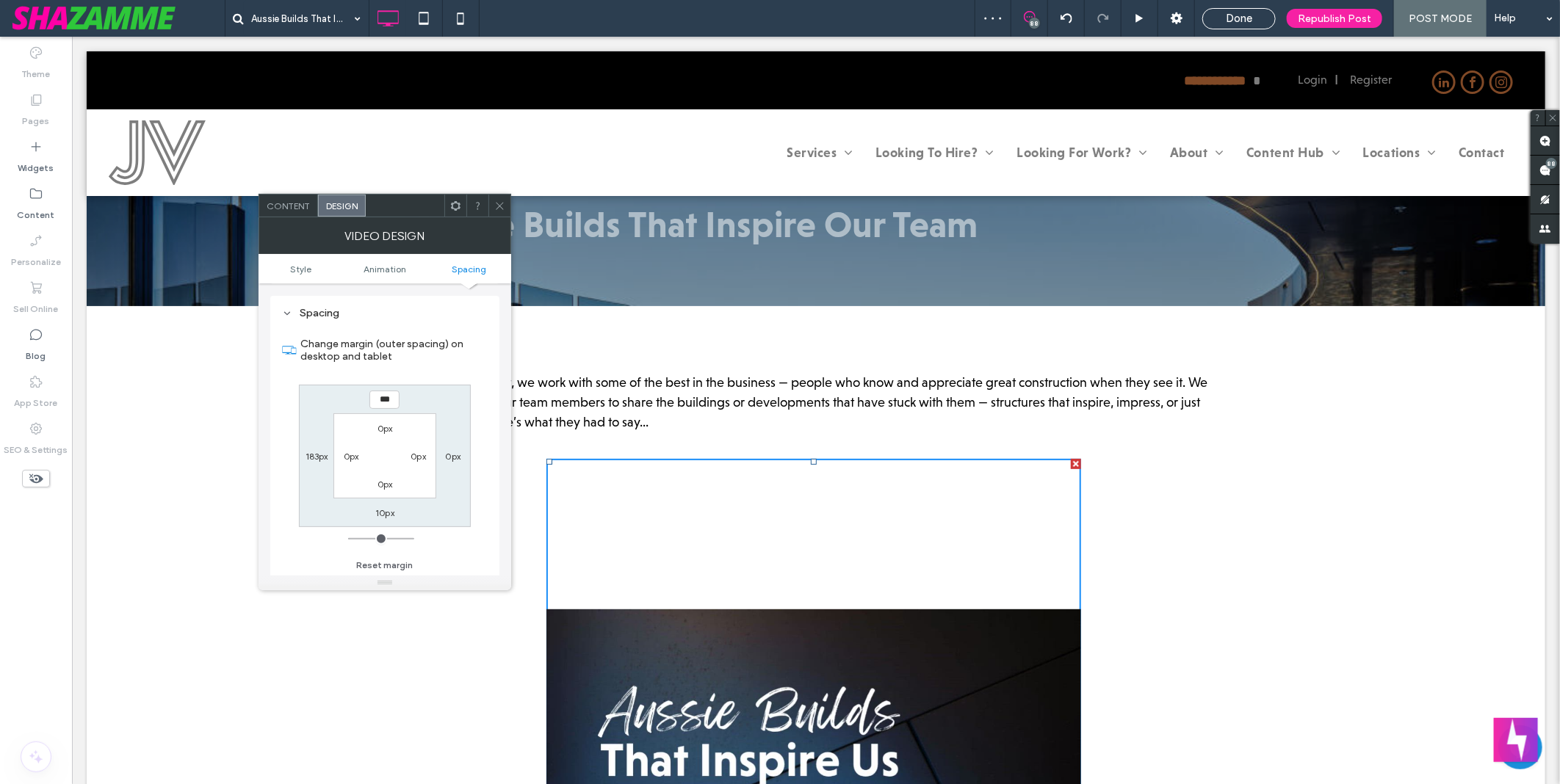 click on "0px" at bounding box center (385, 428) 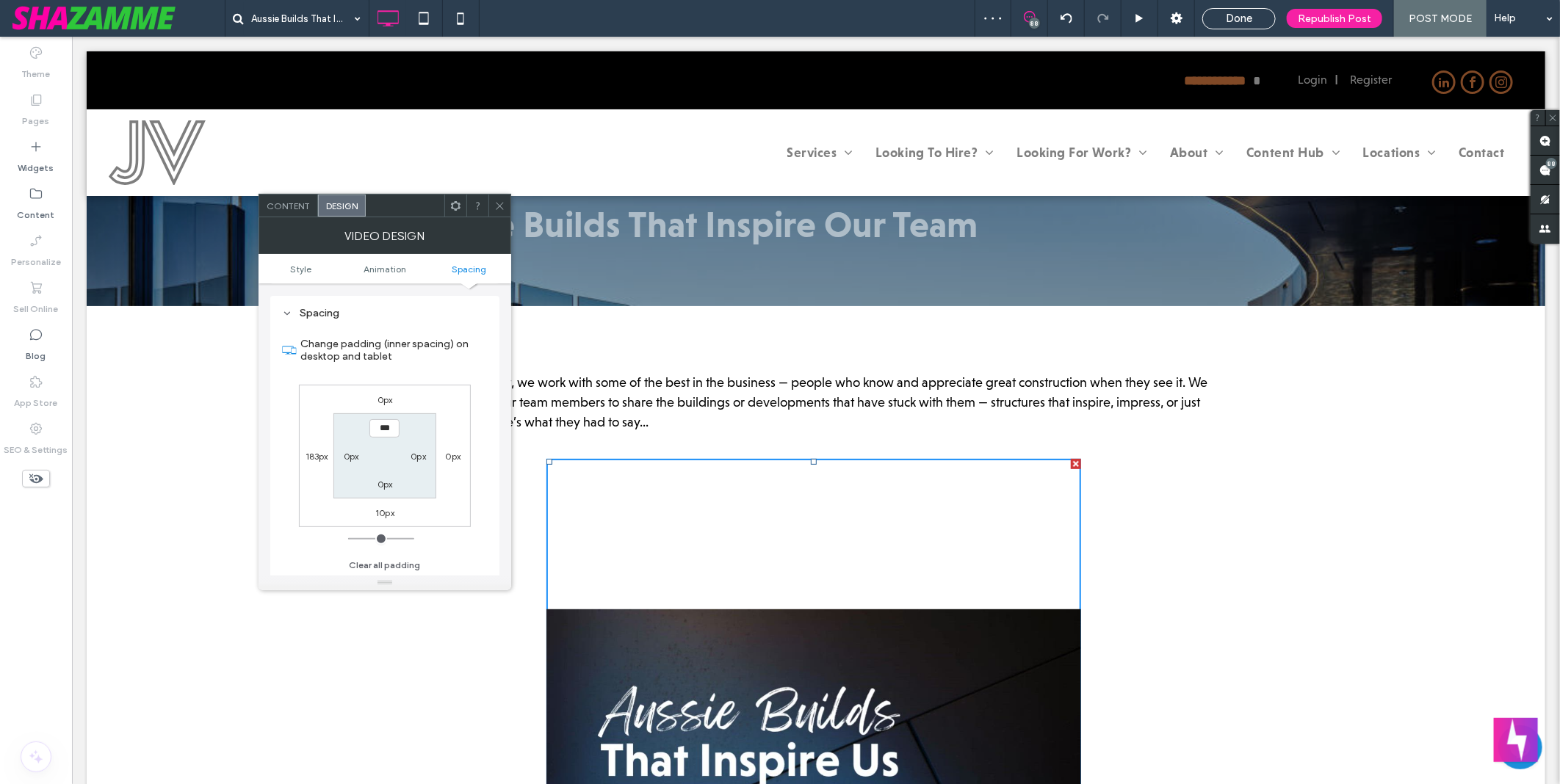 click on "***" at bounding box center (384, 428) 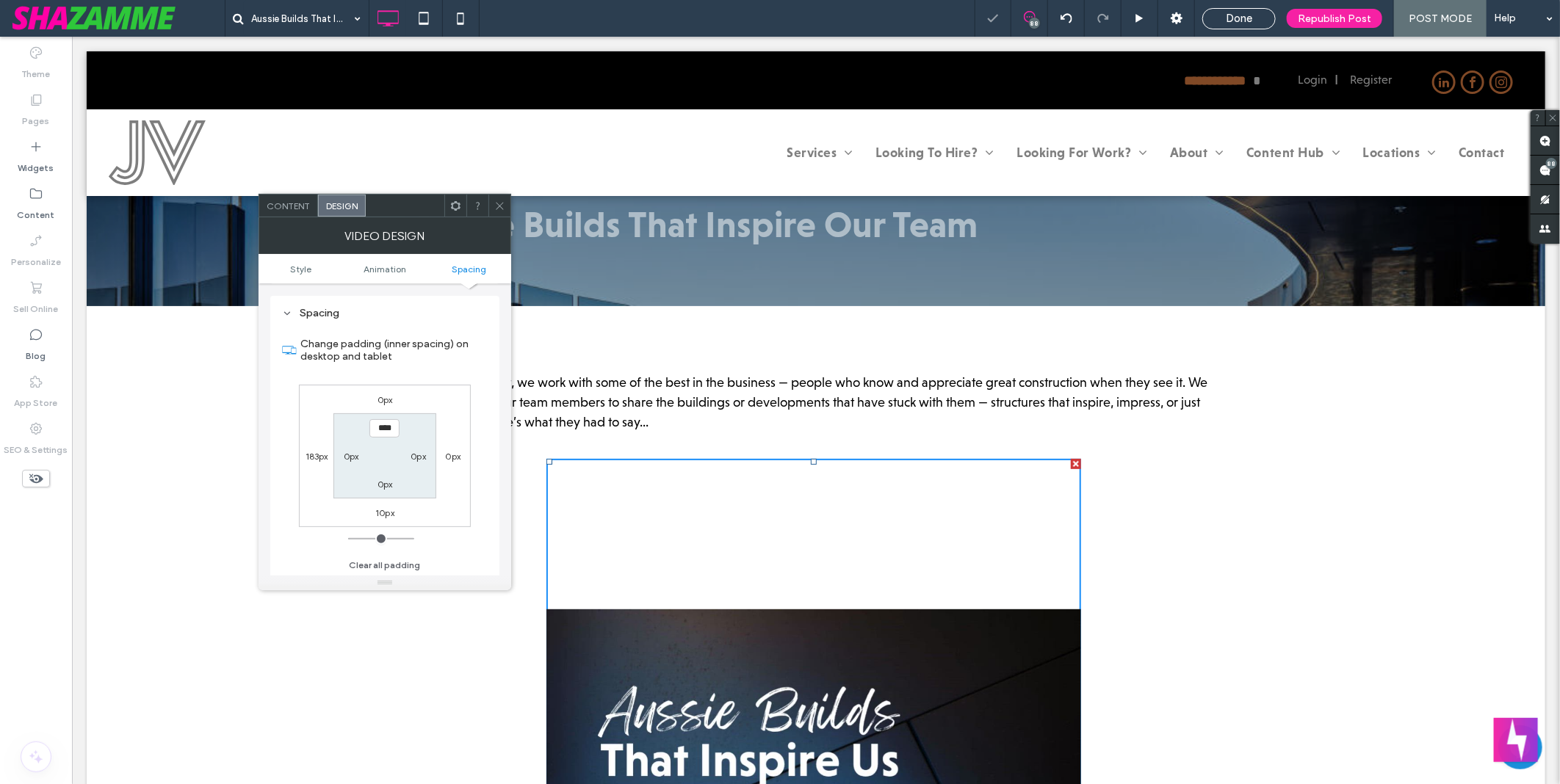 type on "****" 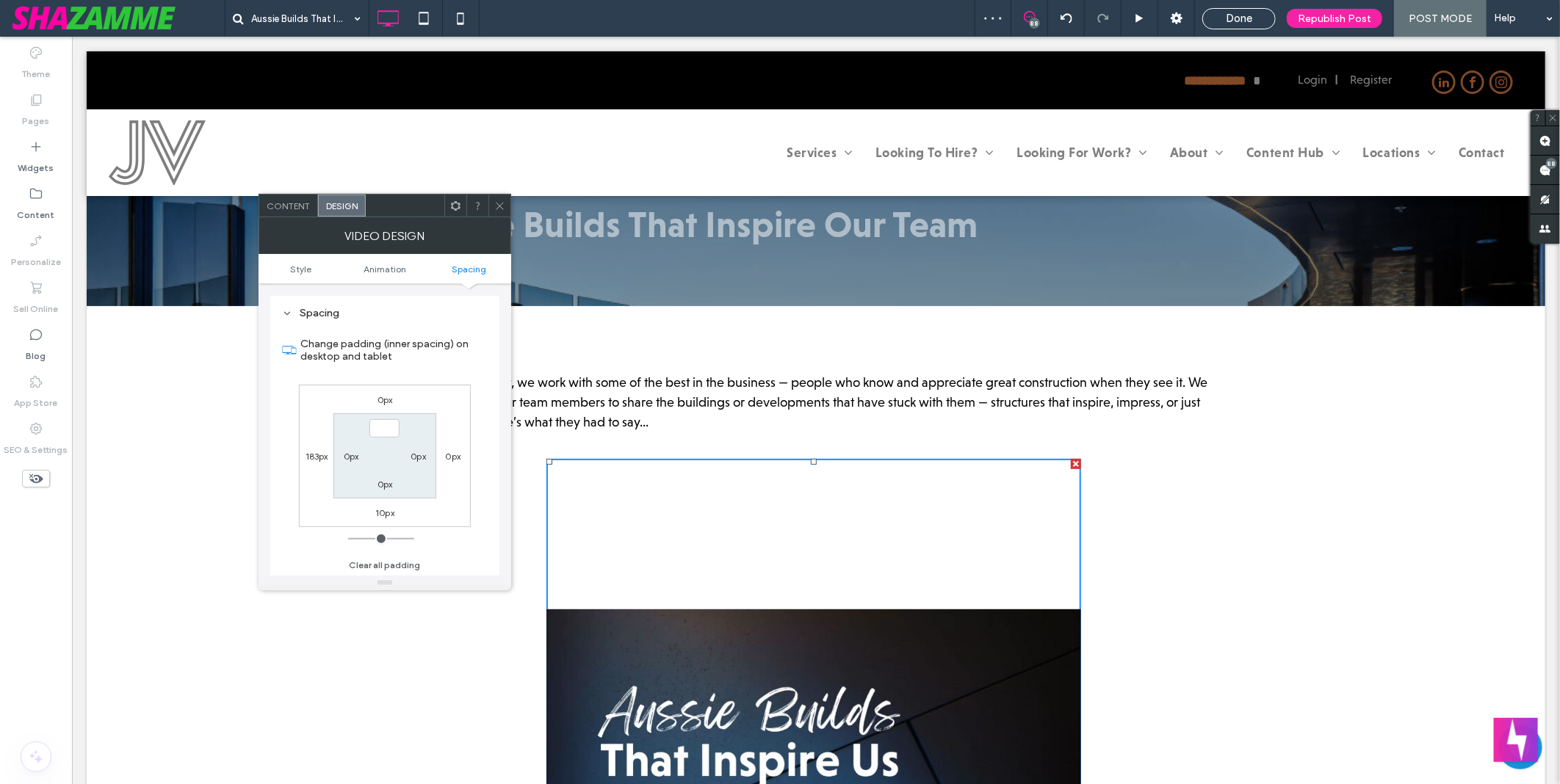 type 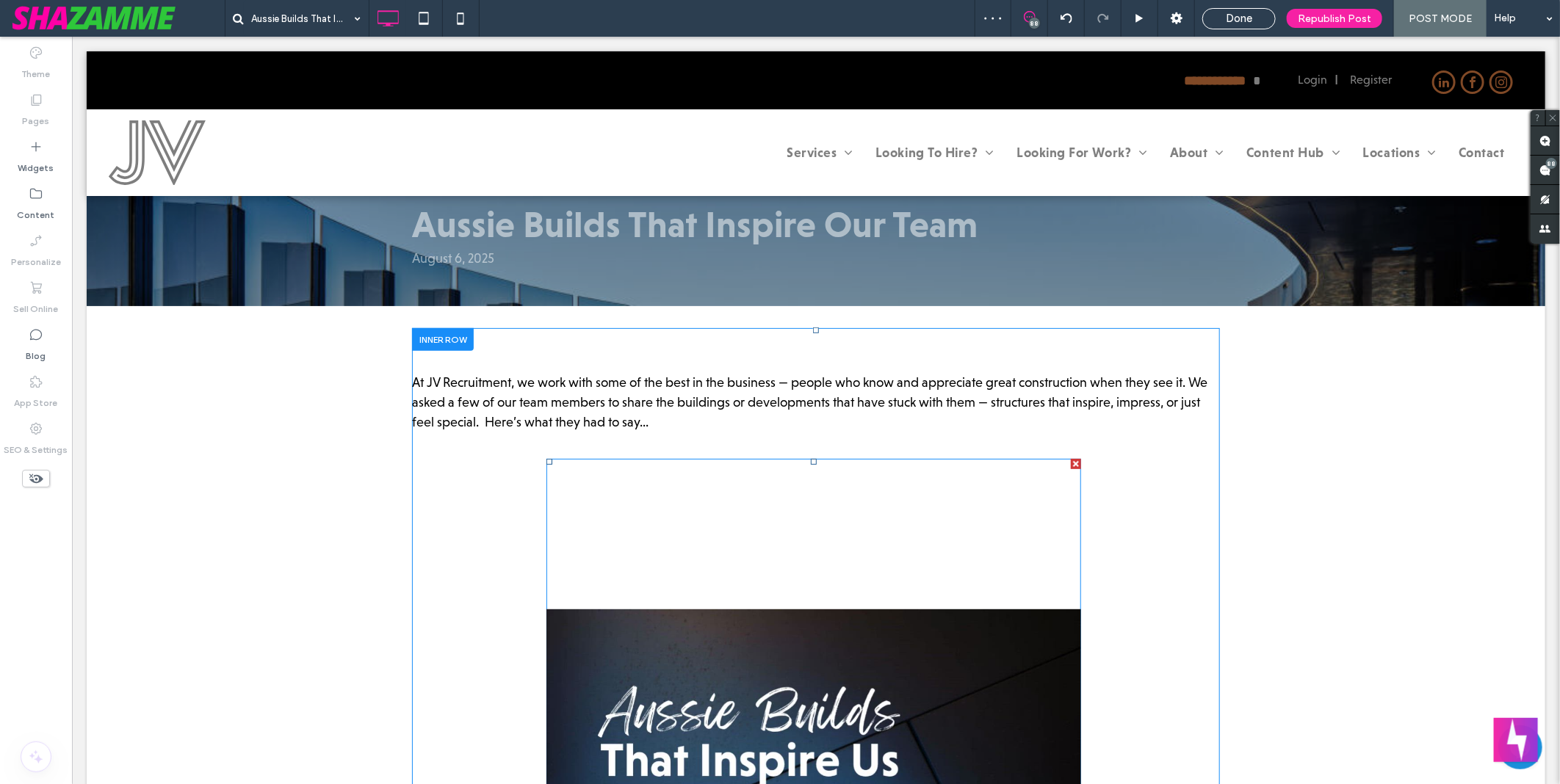 click at bounding box center [813, 942] 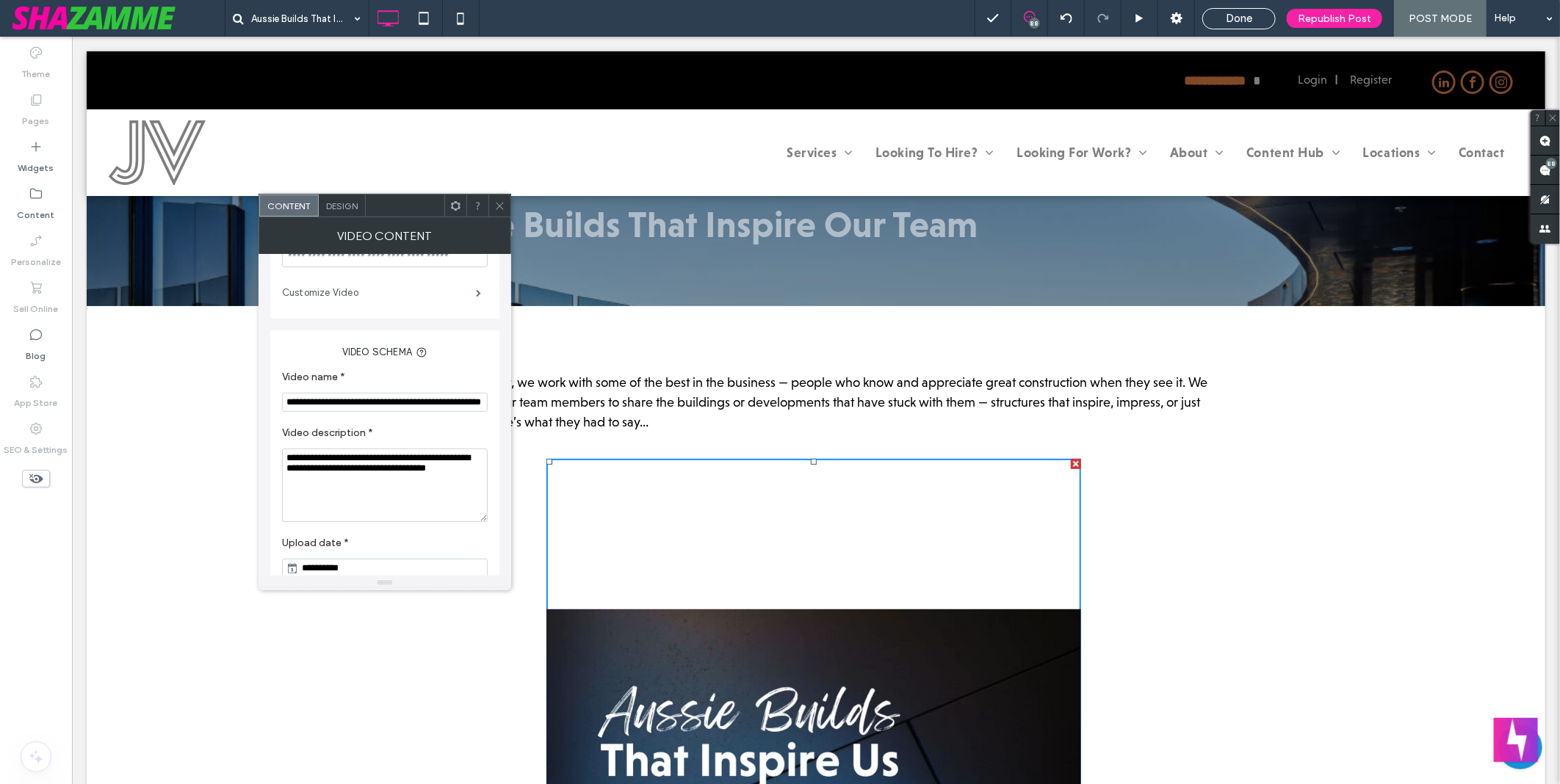 scroll, scrollTop: 289, scrollLeft: 0, axis: vertical 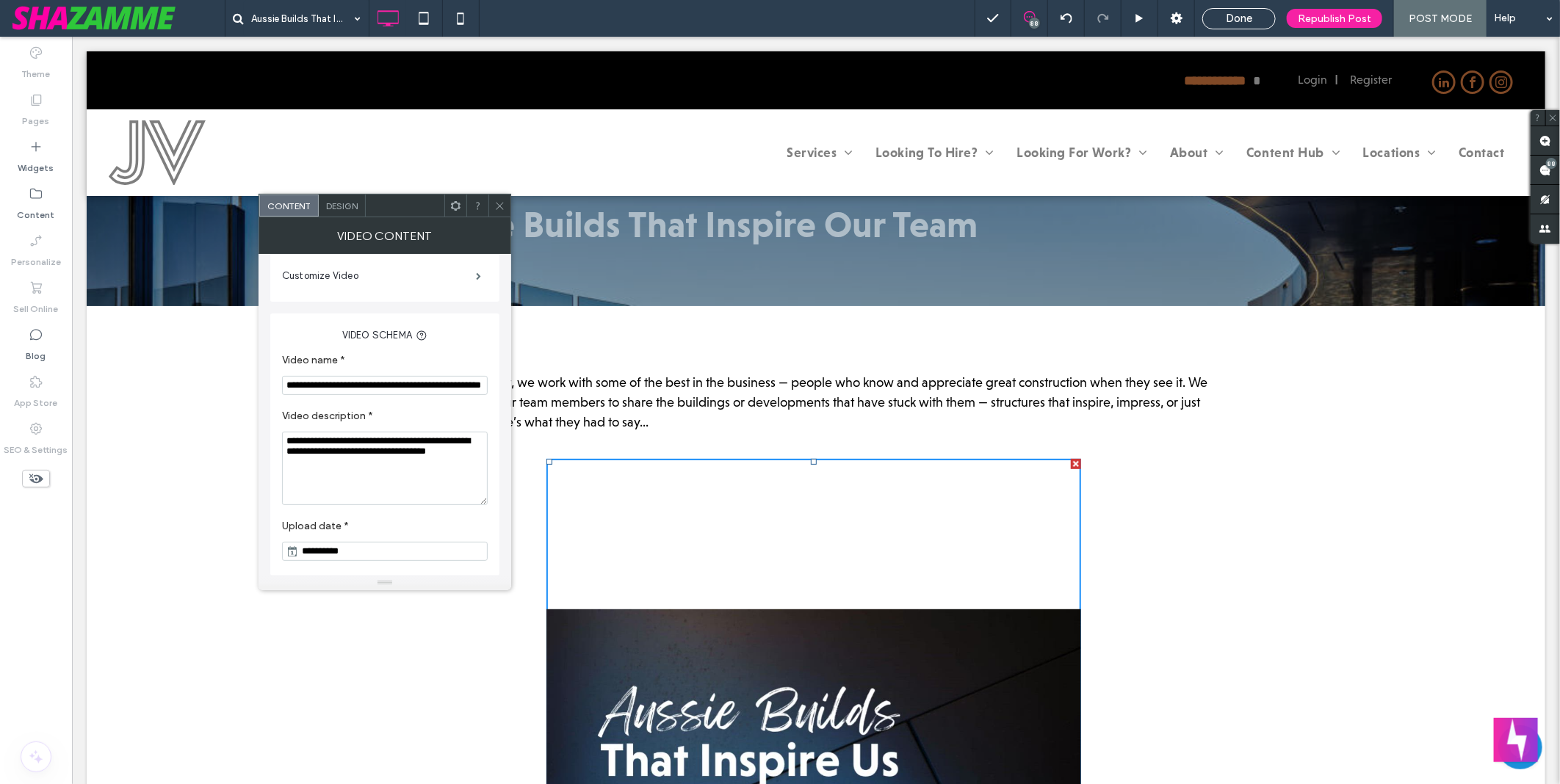 click on "Design" at bounding box center [342, 206] 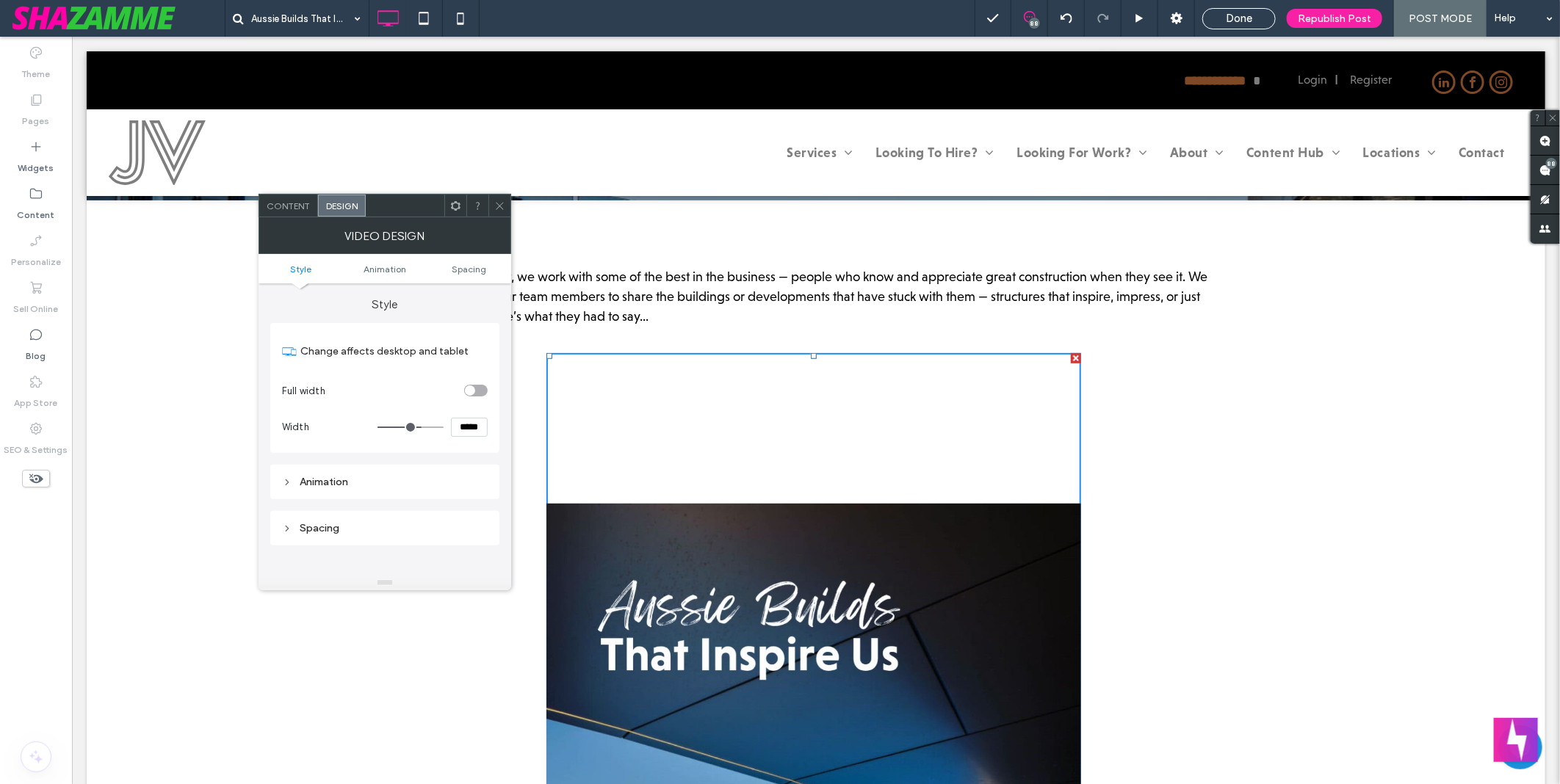 scroll, scrollTop: 407, scrollLeft: 0, axis: vertical 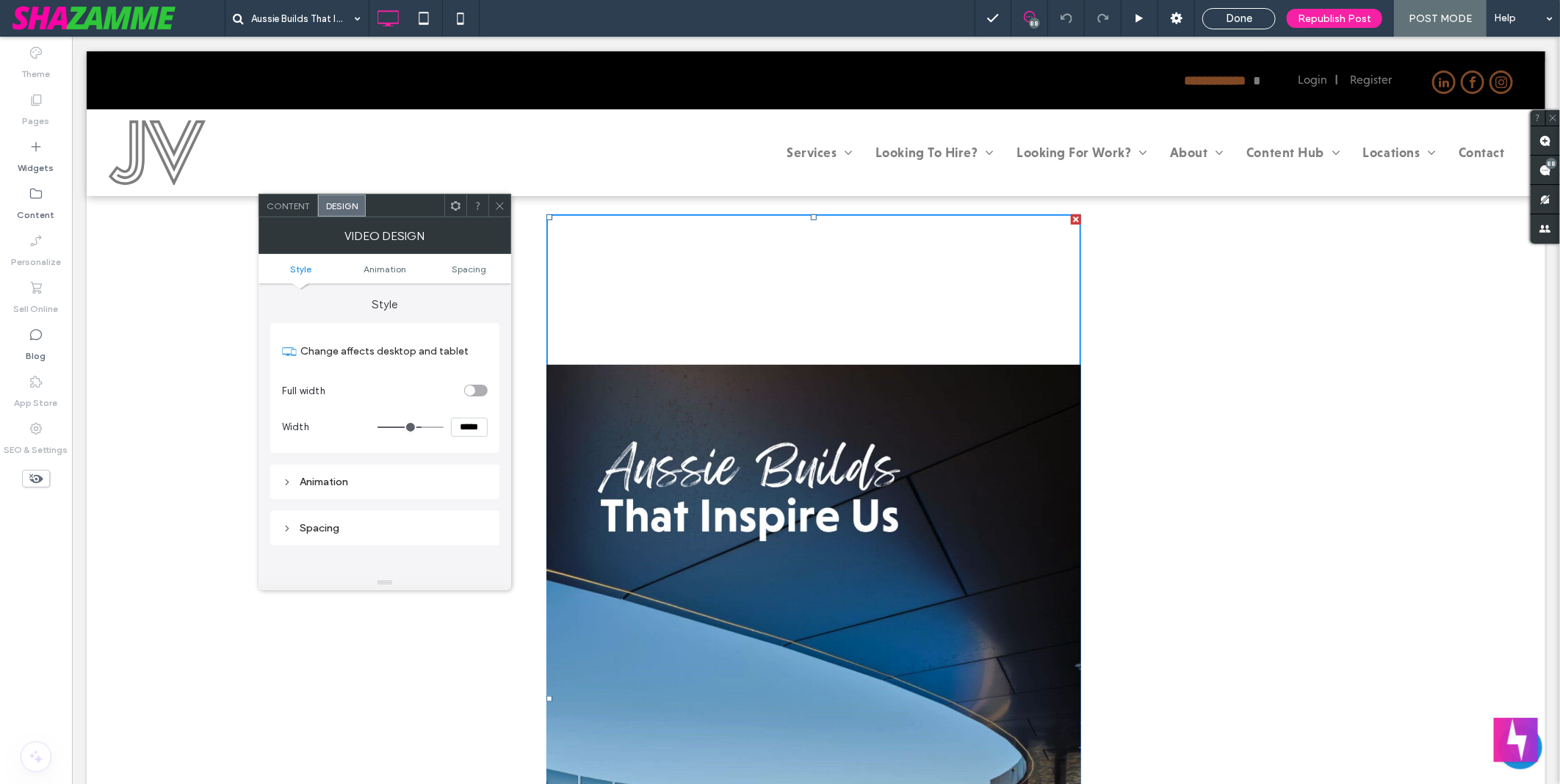 click 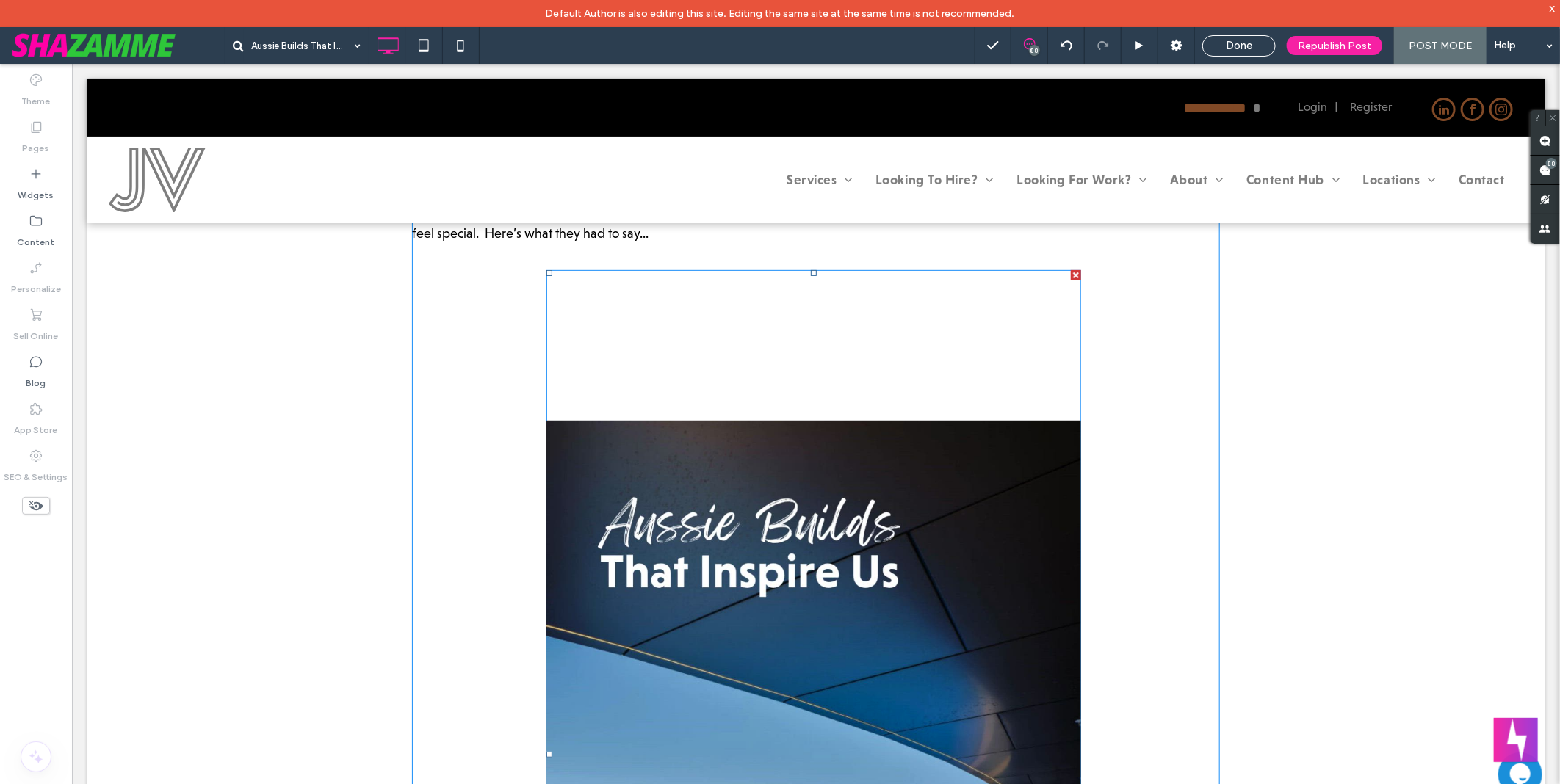 scroll, scrollTop: 397, scrollLeft: 0, axis: vertical 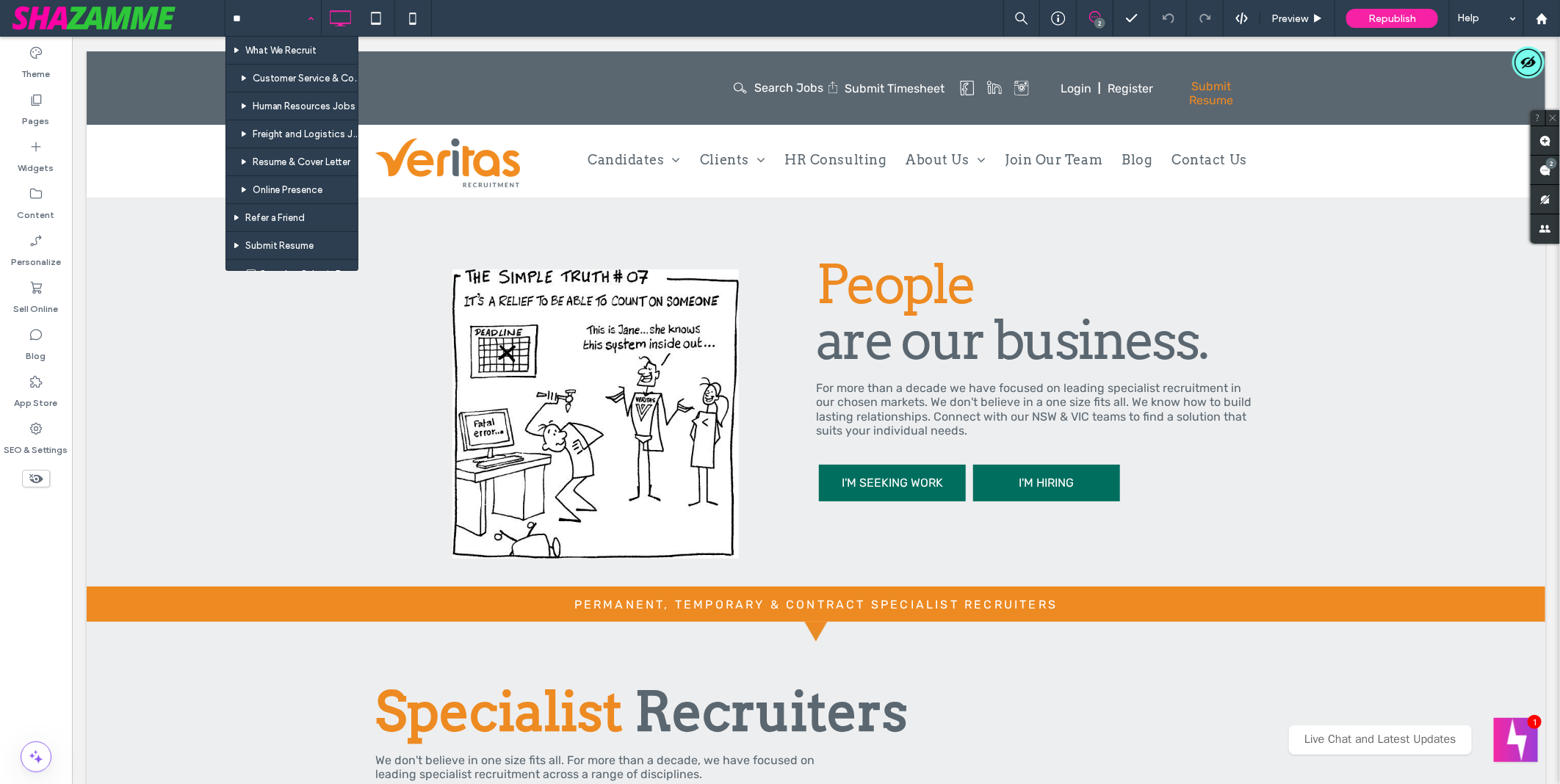 type on "***" 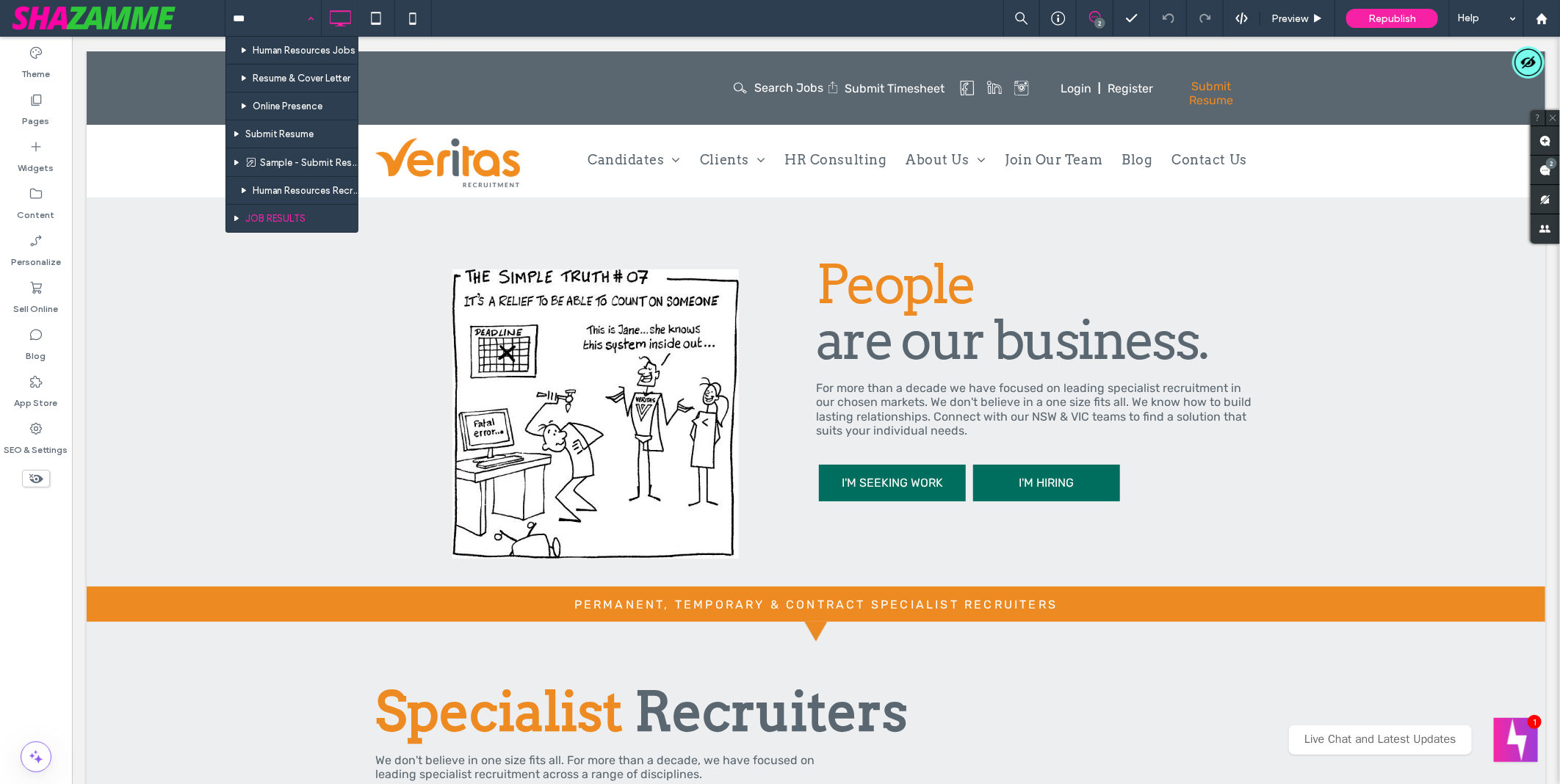 type 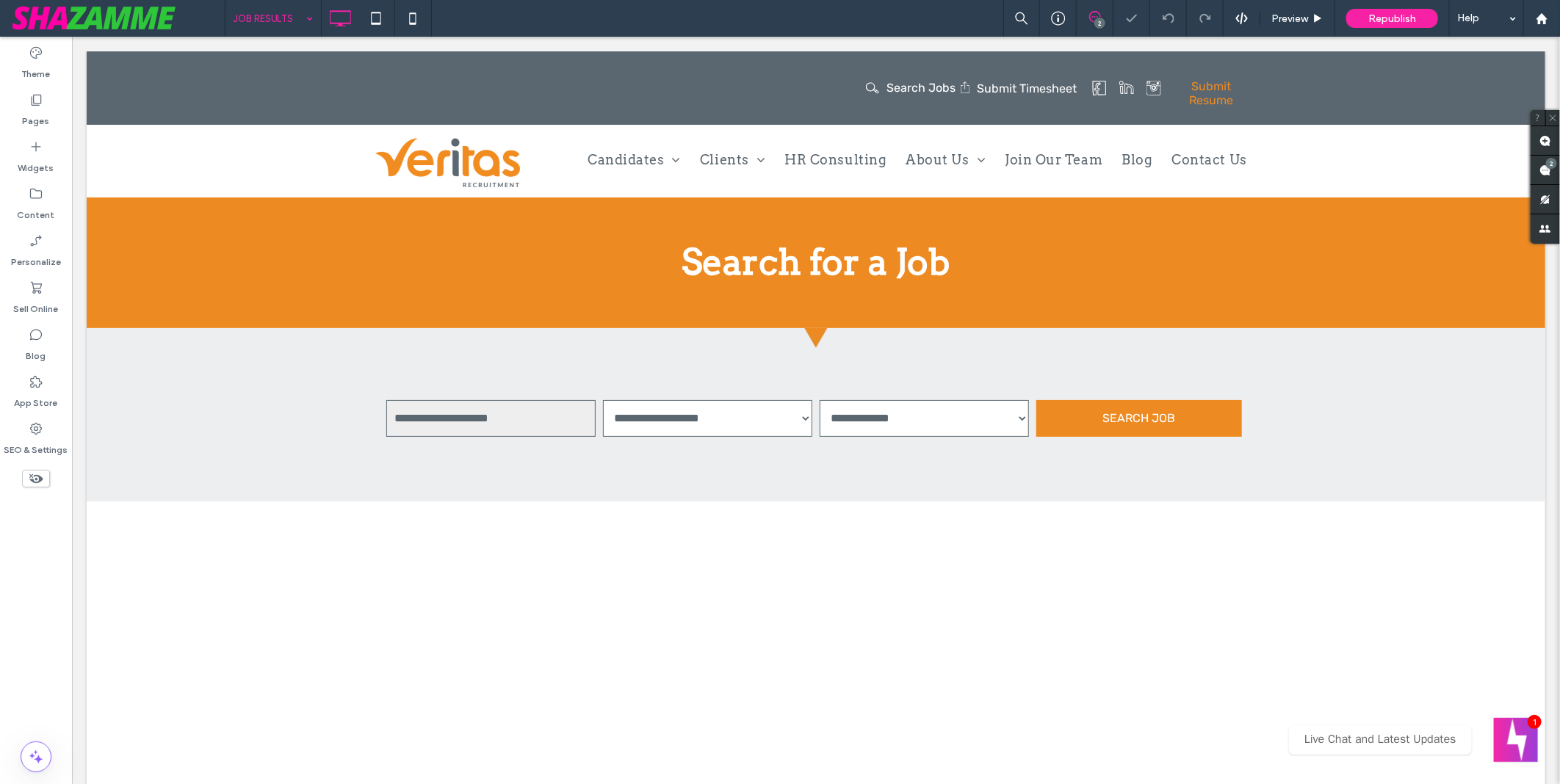 scroll, scrollTop: 0, scrollLeft: 0, axis: both 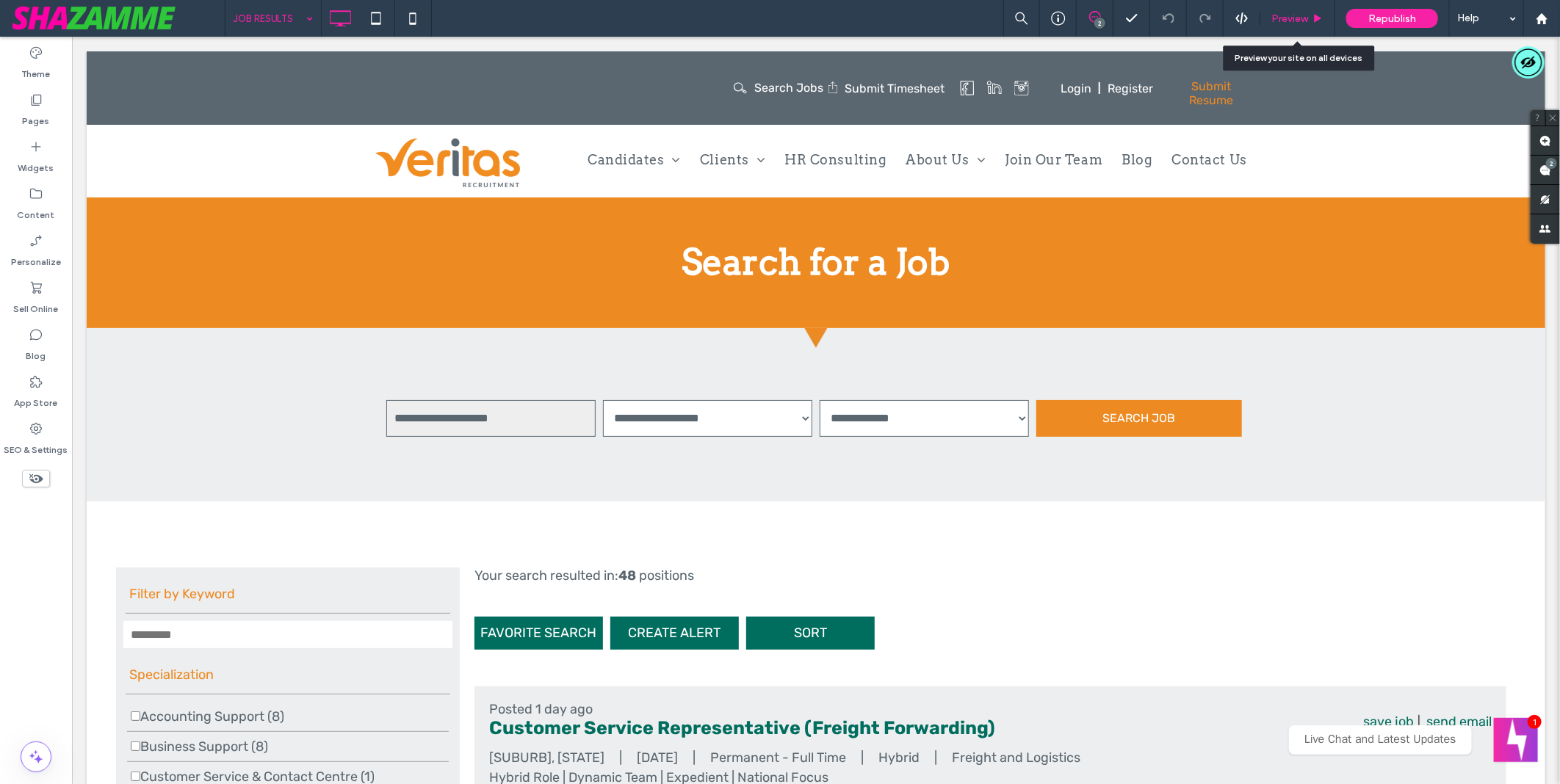 click on "Preview" at bounding box center [1290, 18] 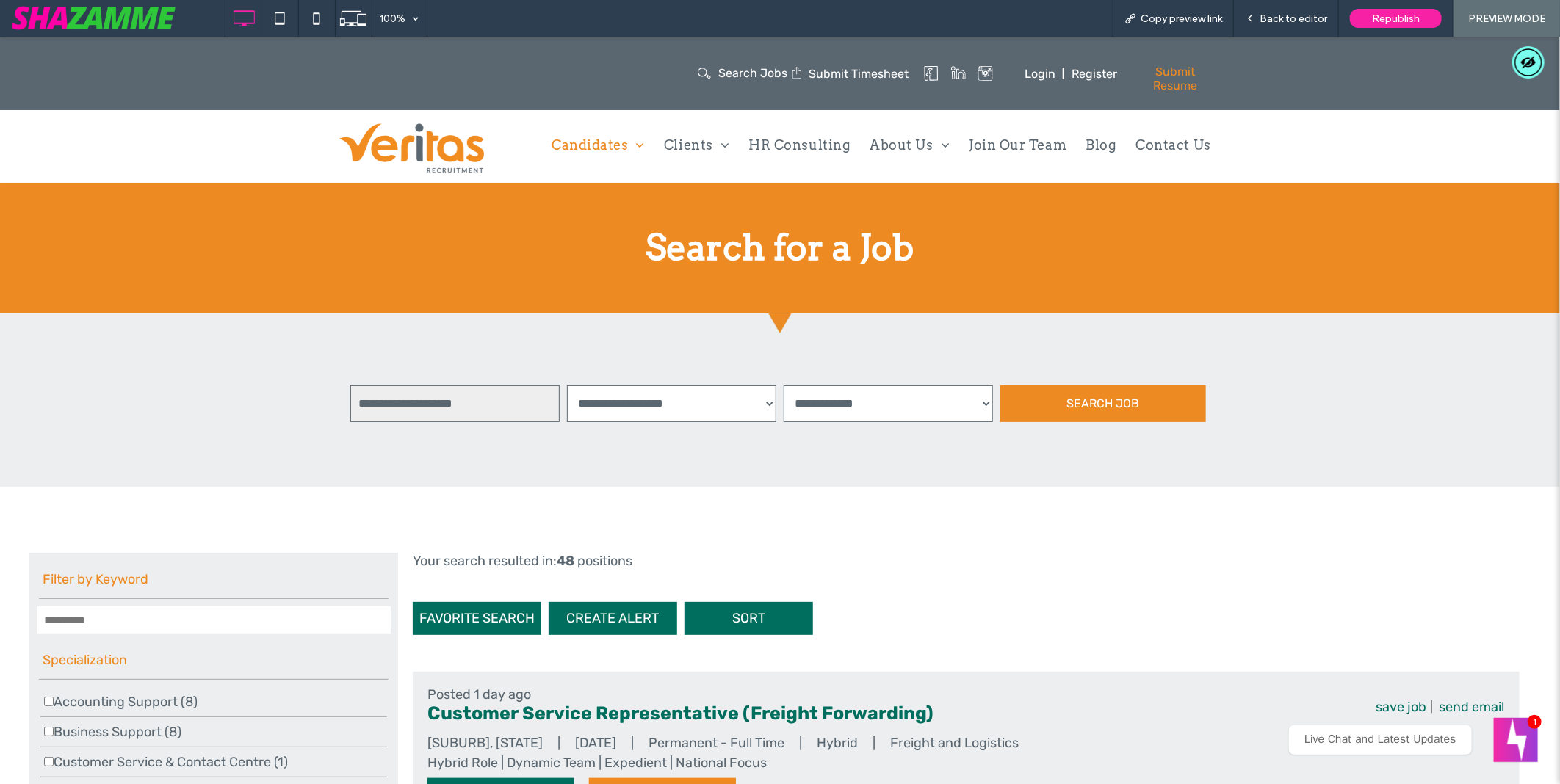 click on "**********" at bounding box center (671, 403) 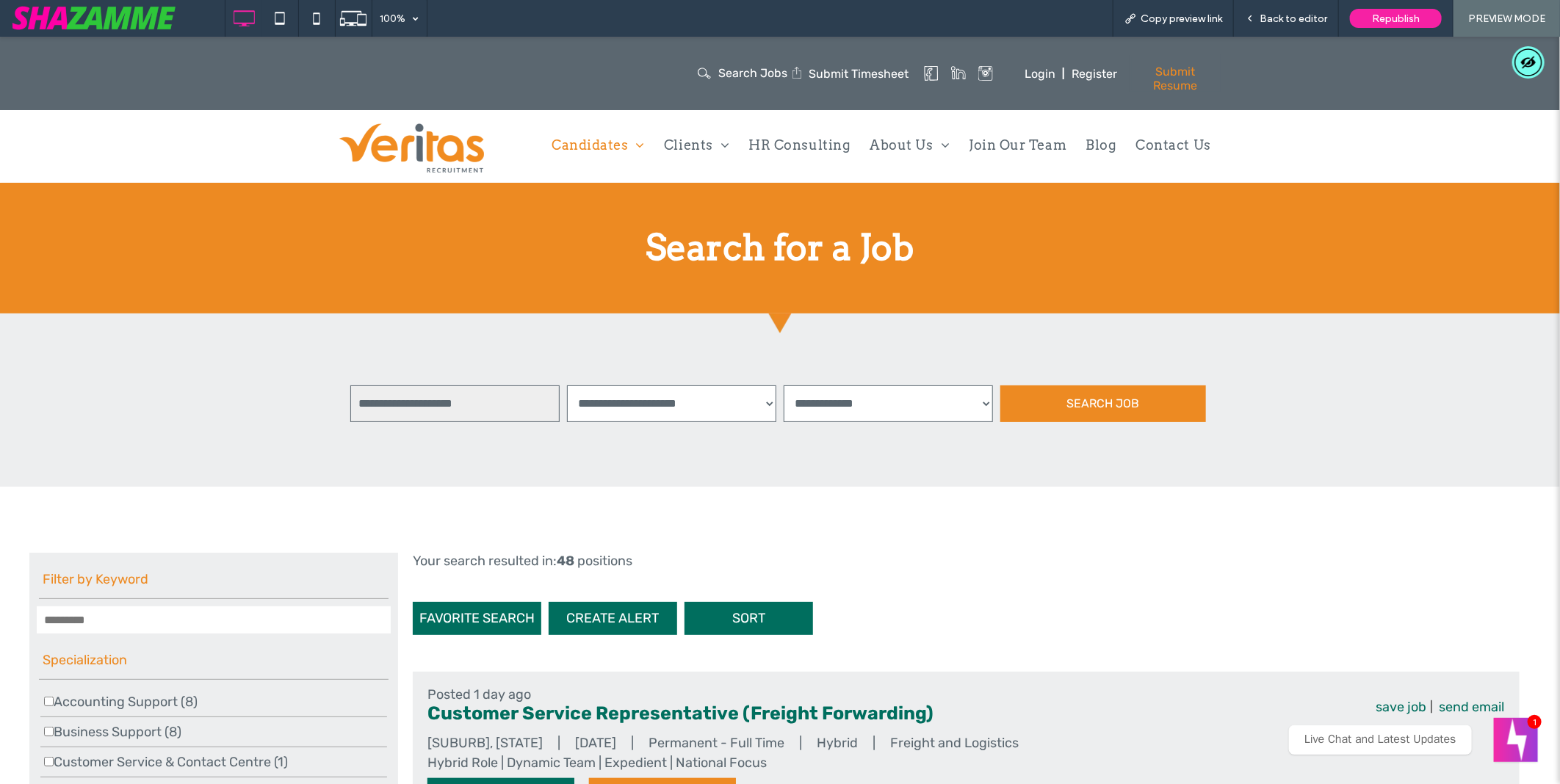 click on "**********" at bounding box center [671, 403] 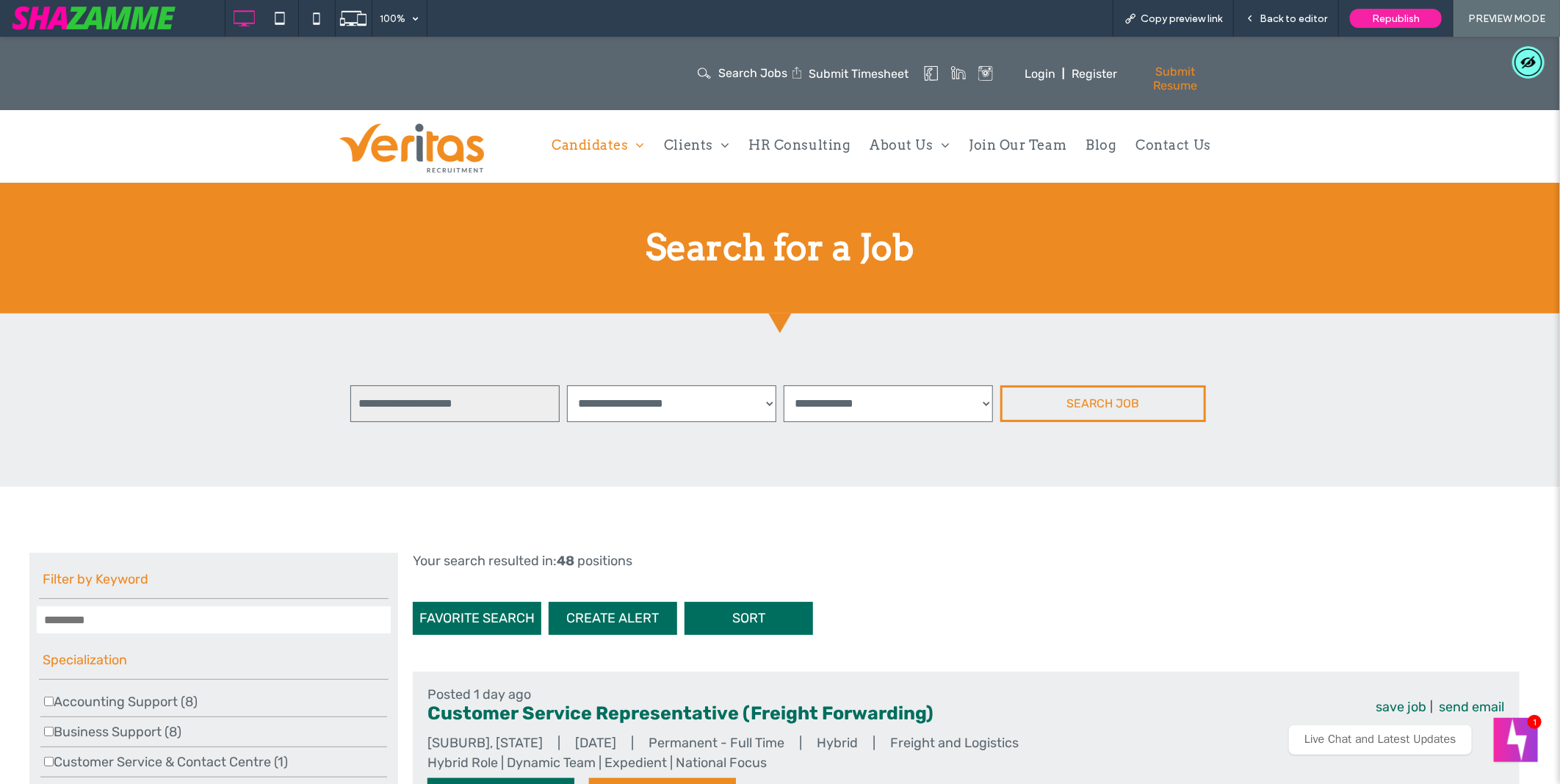 click on "SEARCH JOB" at bounding box center [1103, 403] 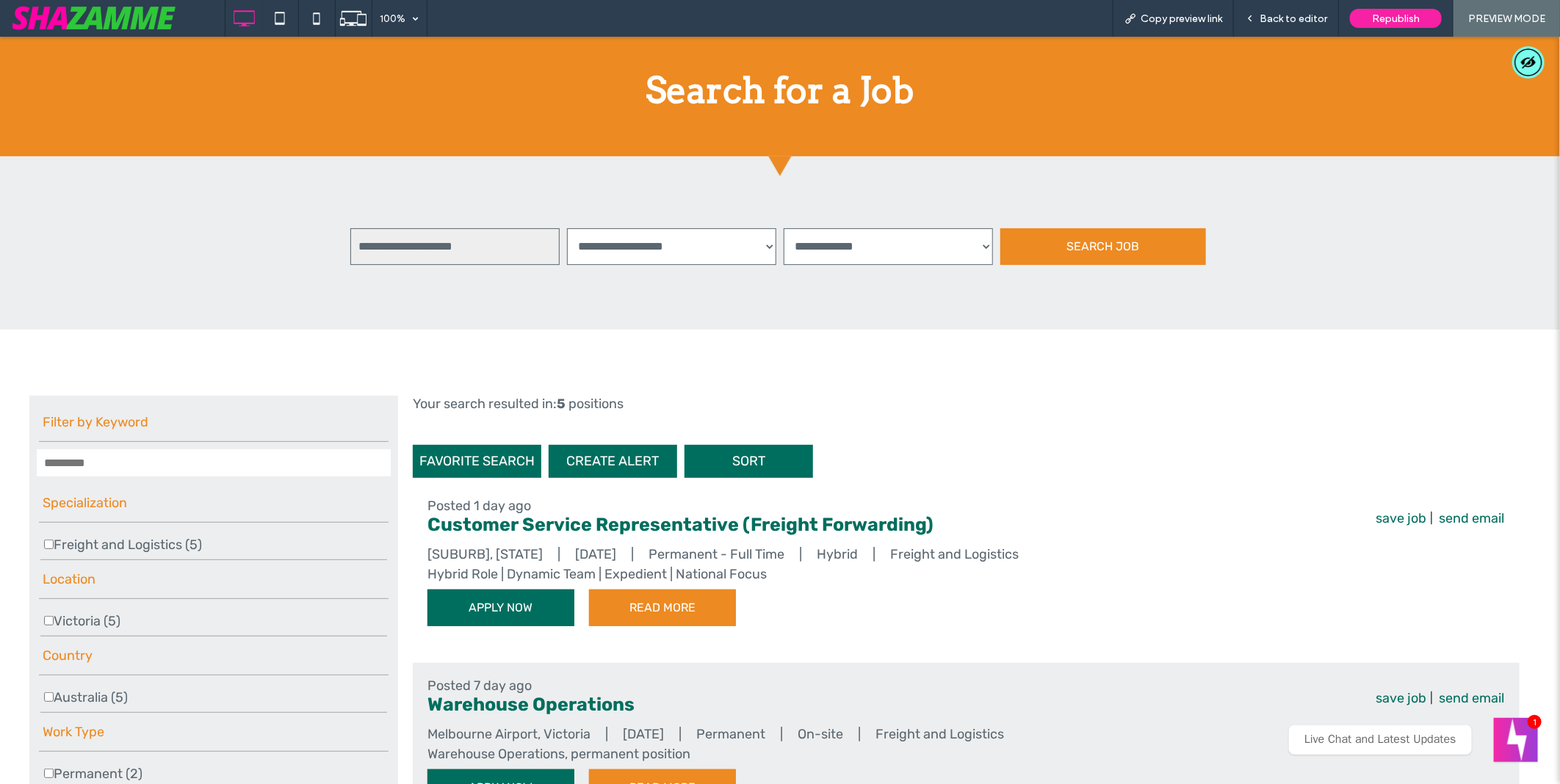 scroll, scrollTop: 163, scrollLeft: 0, axis: vertical 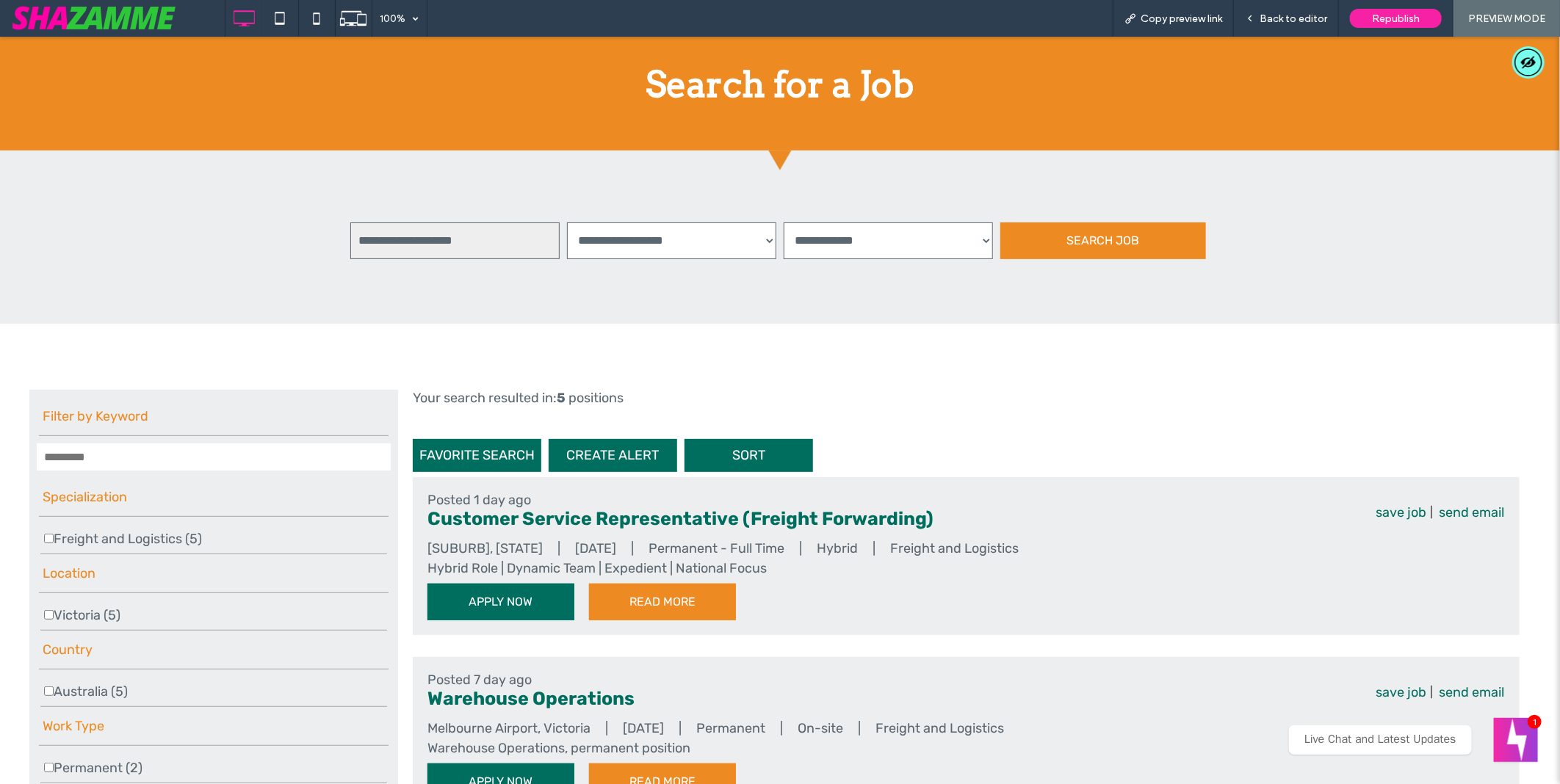 drag, startPoint x: 713, startPoint y: 236, endPoint x: 546, endPoint y: 261, distance: 168.86089 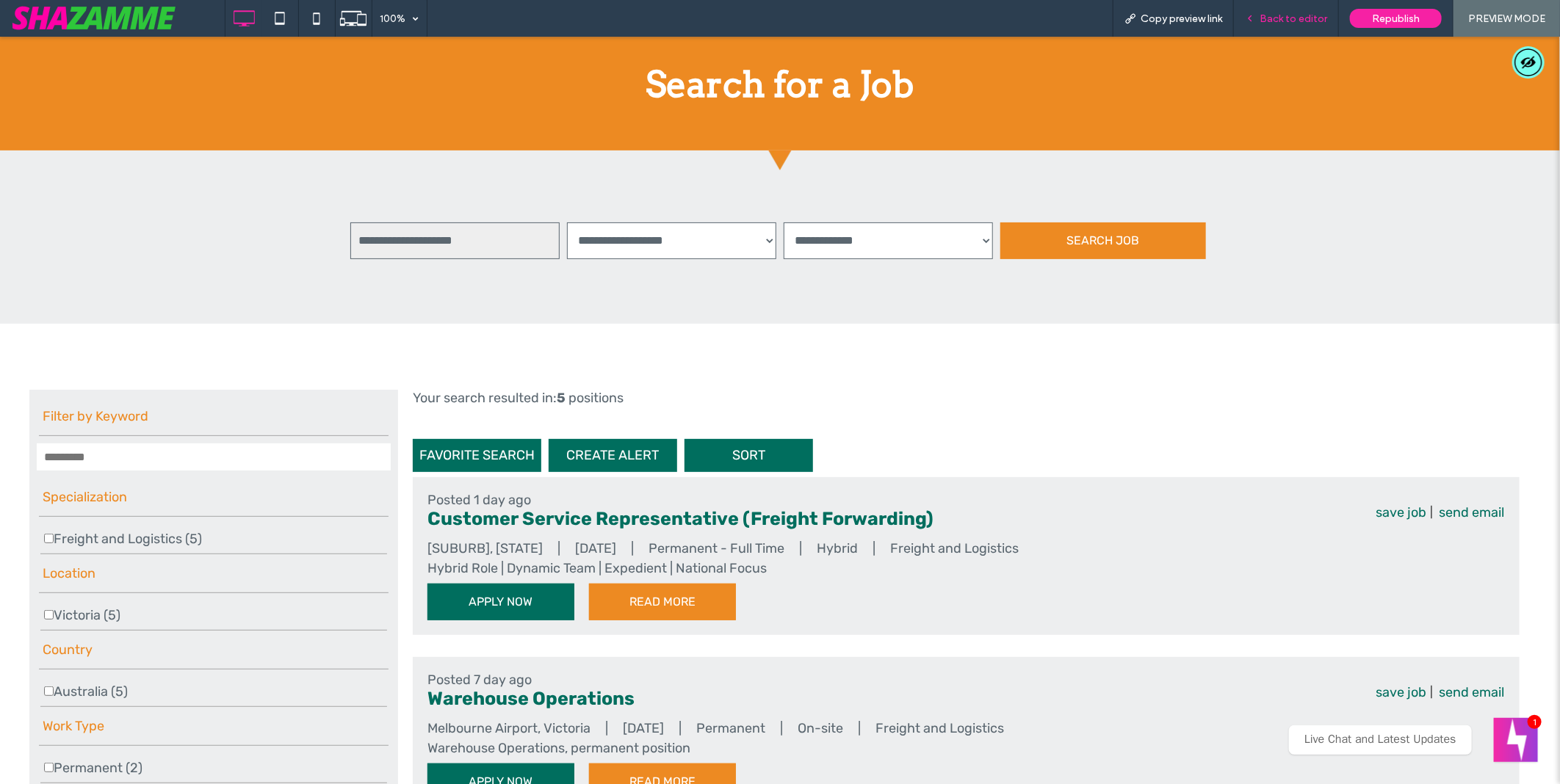 drag, startPoint x: 1299, startPoint y: 19, endPoint x: 651, endPoint y: 18, distance: 648.00077 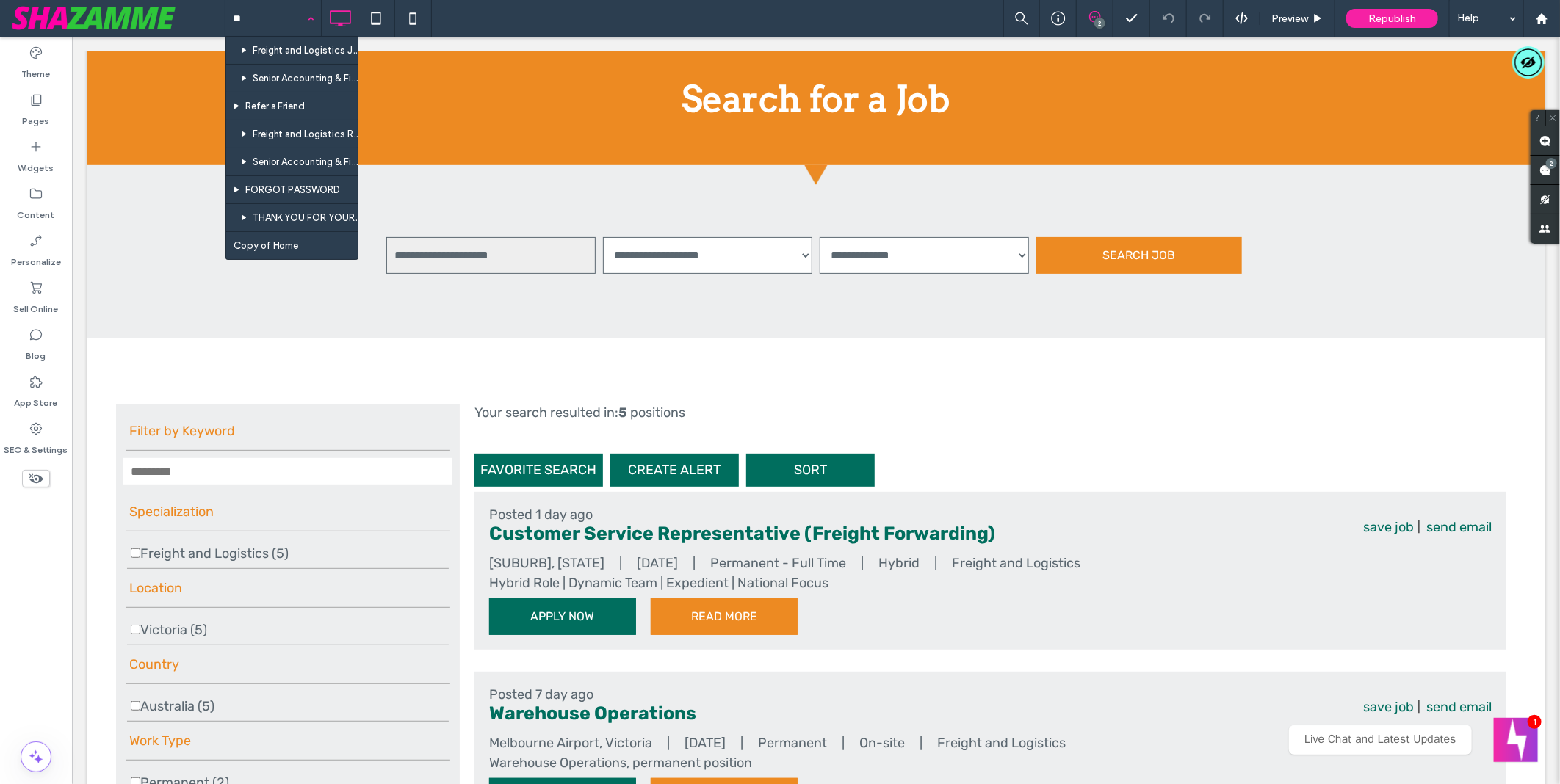 type on "***" 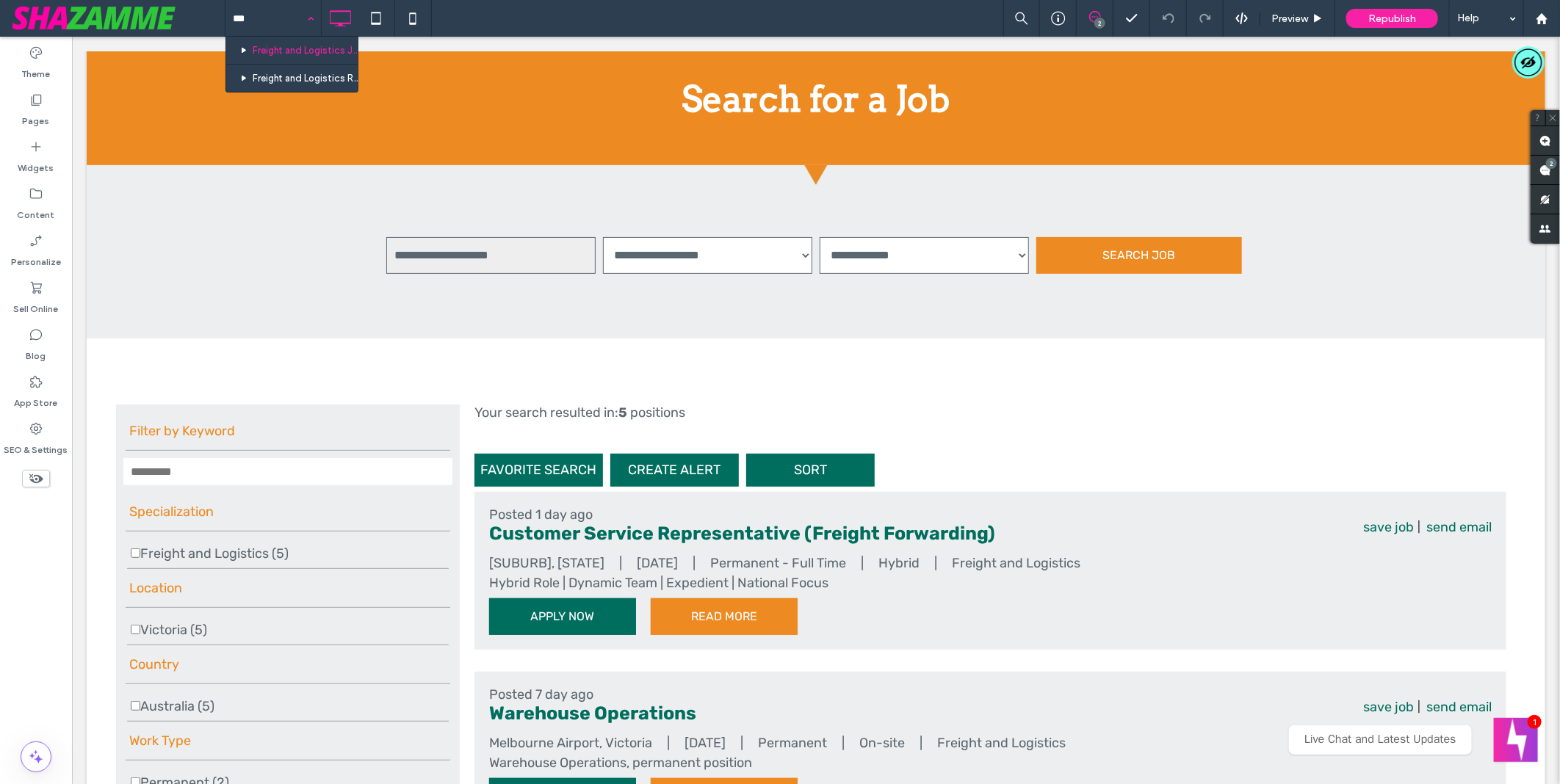 type 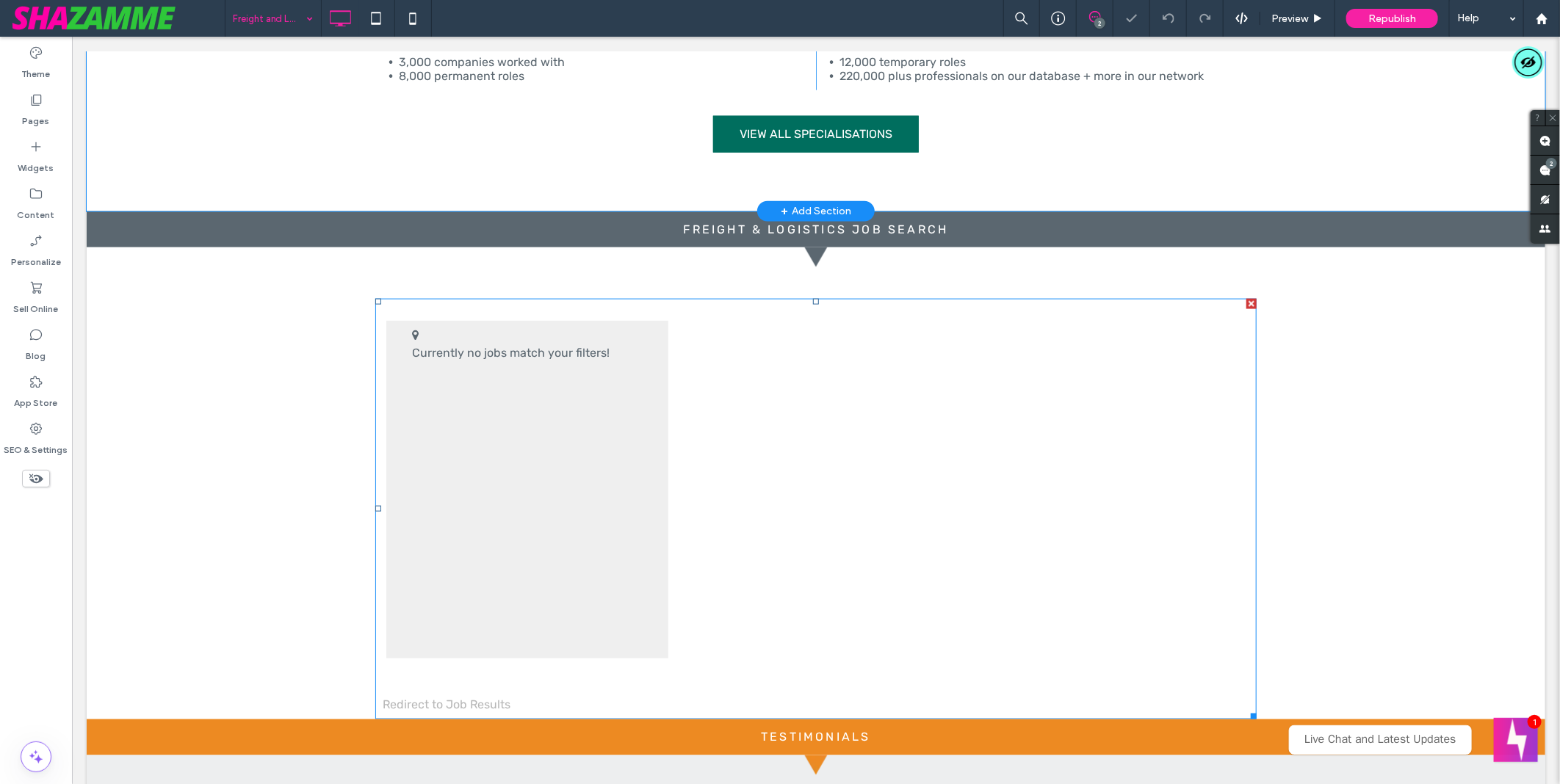 scroll, scrollTop: 1304, scrollLeft: 0, axis: vertical 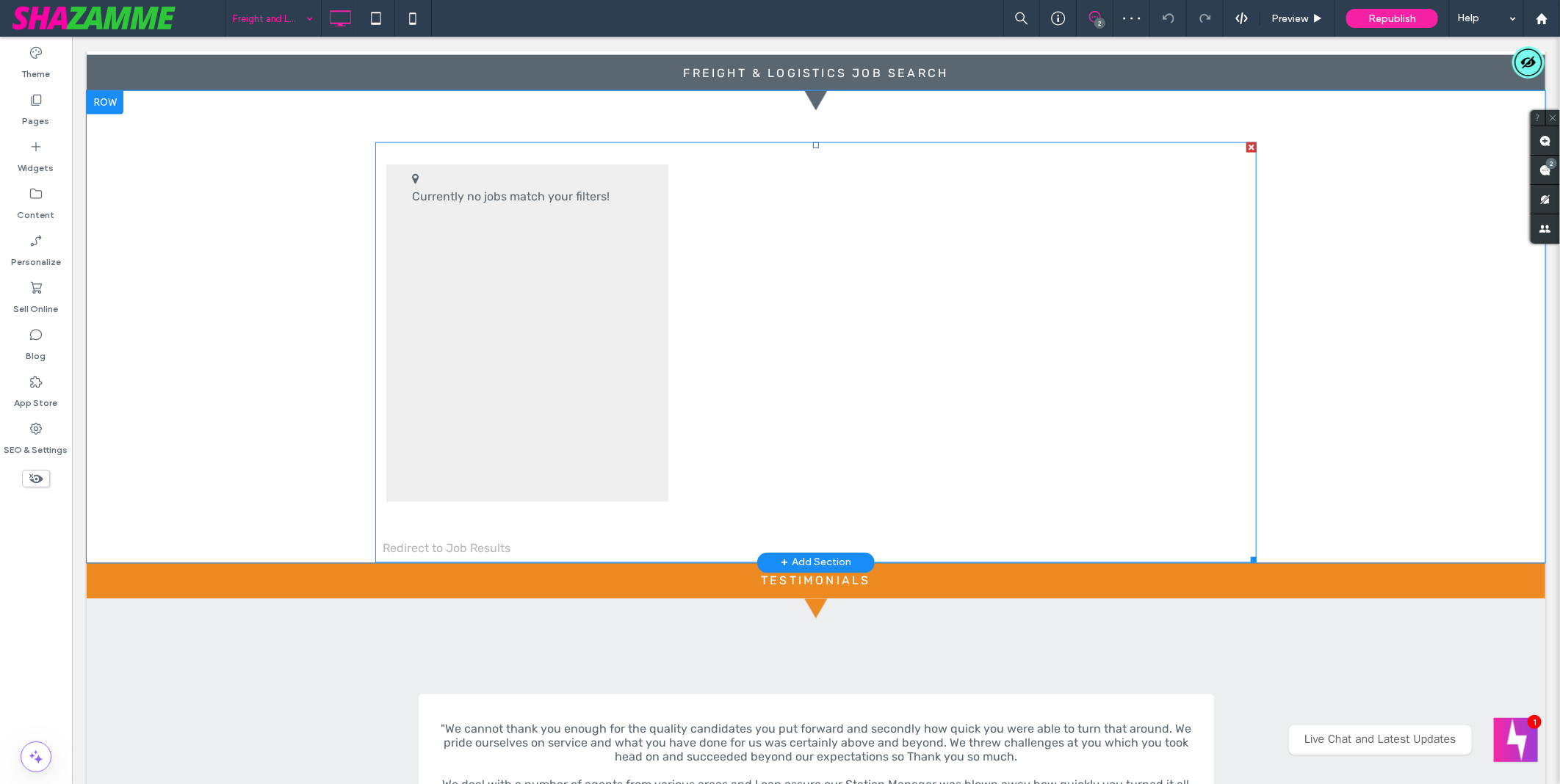 click at bounding box center (815, 352) 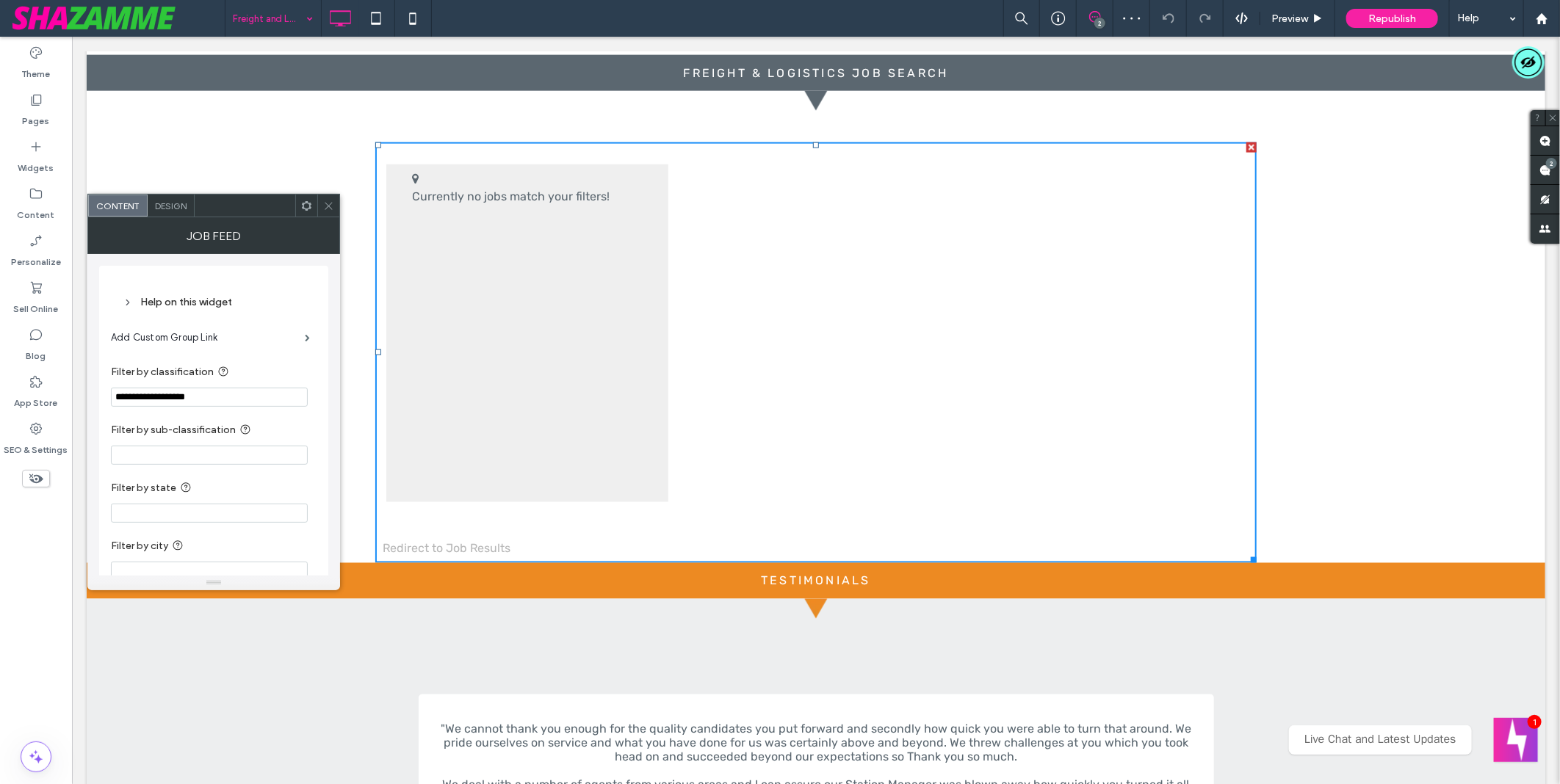 click on "**********" at bounding box center [209, 397] 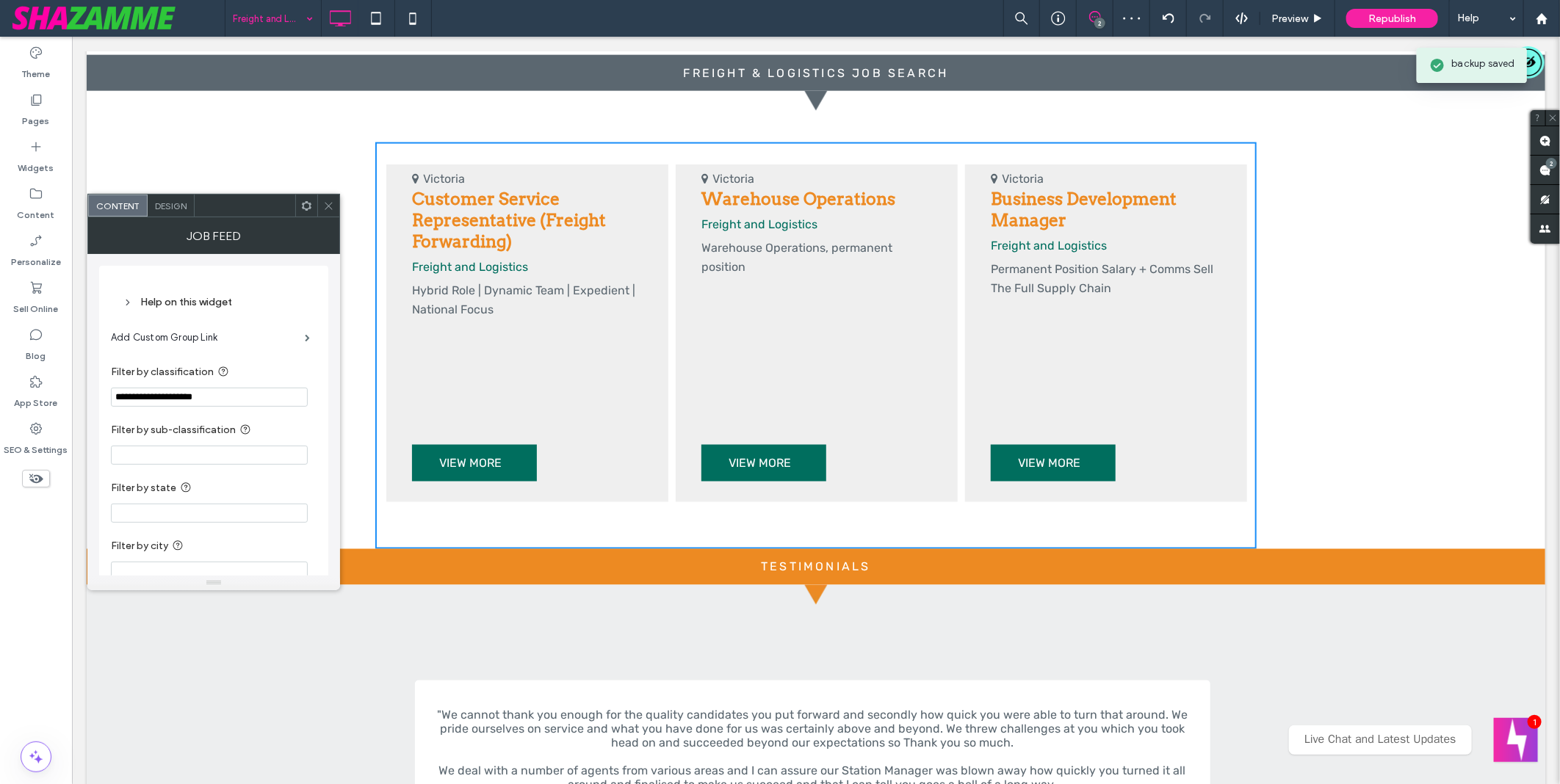 type on "**********" 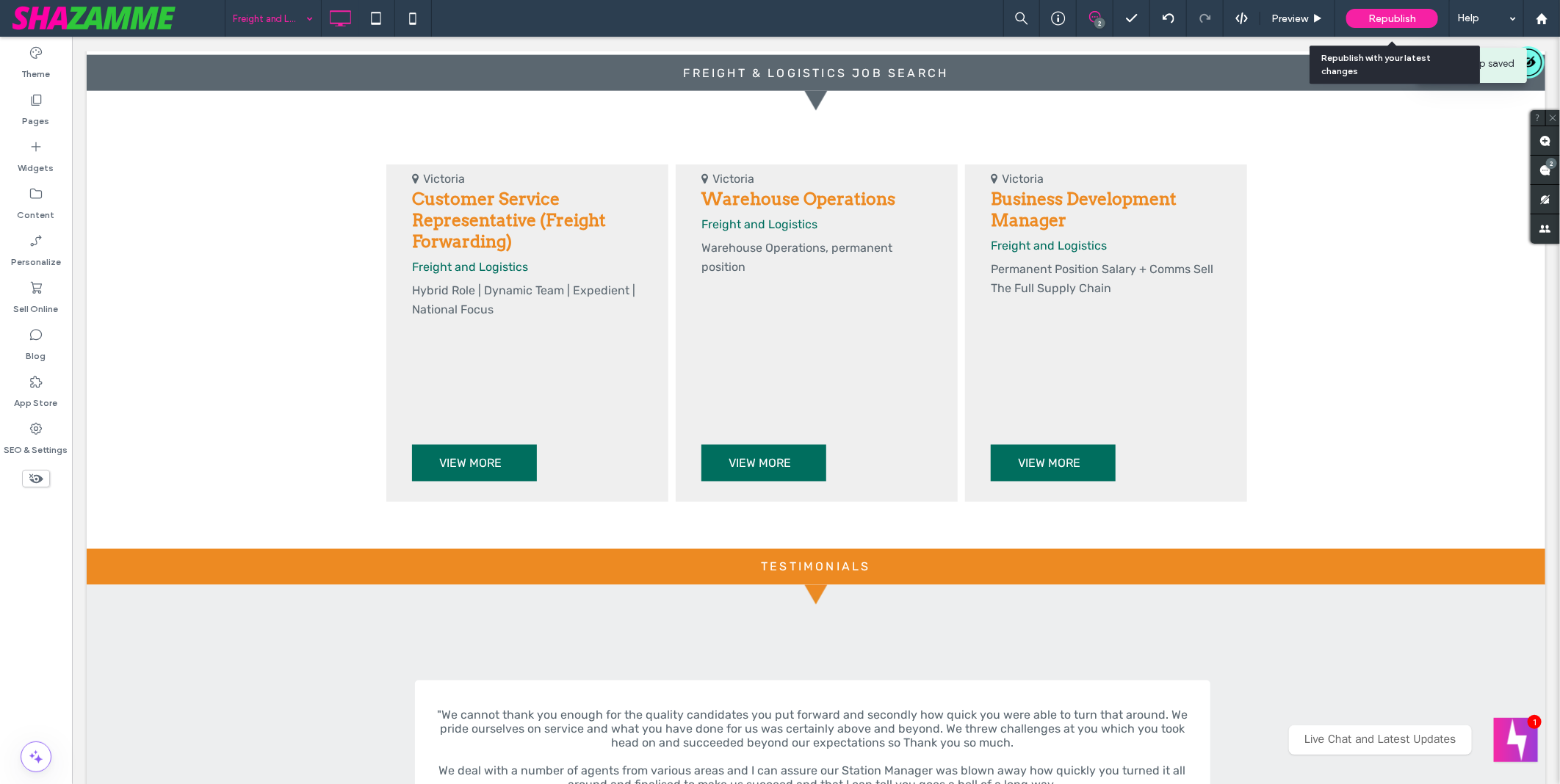 click on "Republish" at bounding box center [1392, 18] 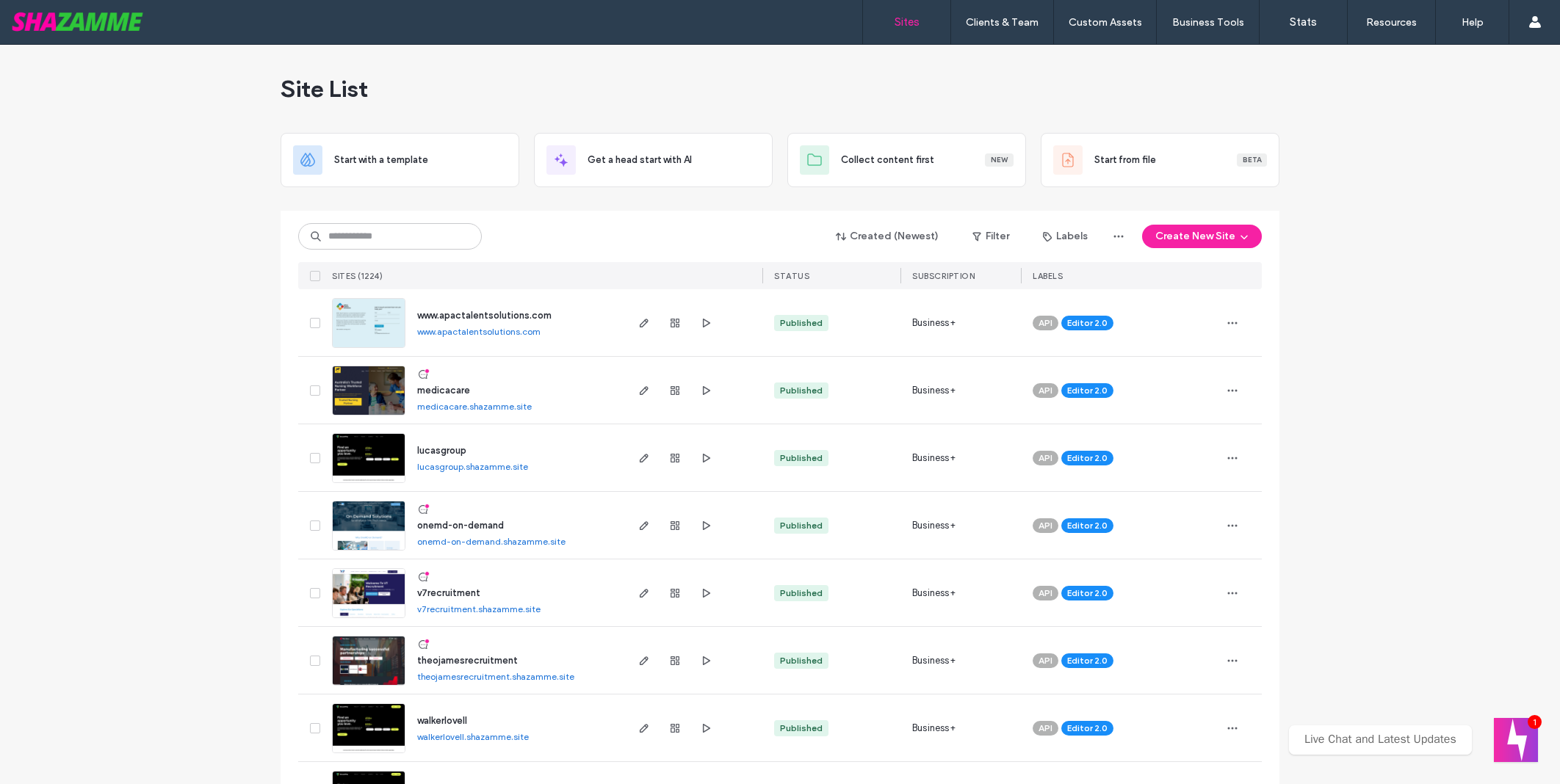 scroll, scrollTop: 0, scrollLeft: 0, axis: both 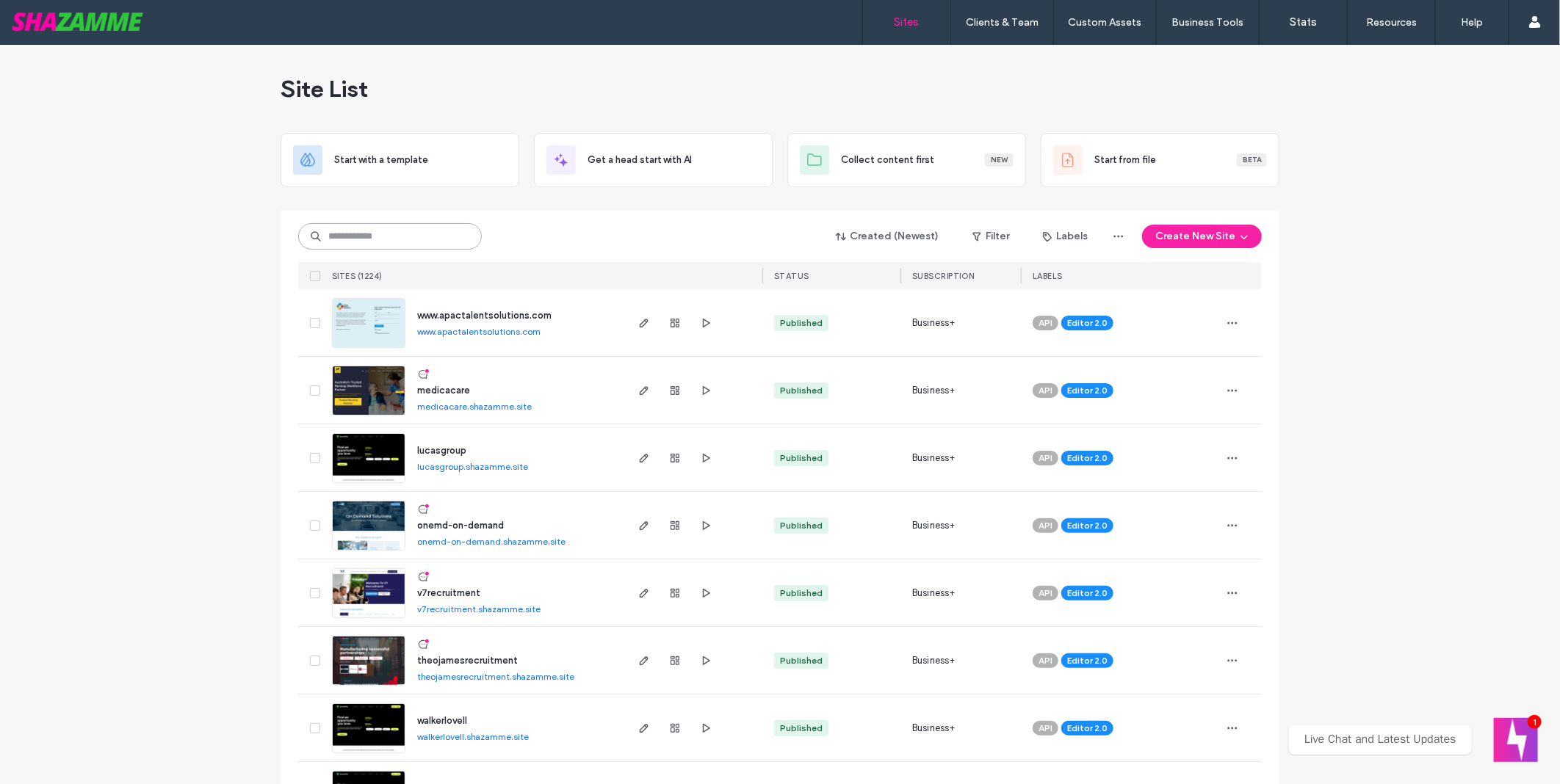 click at bounding box center [390, 236] 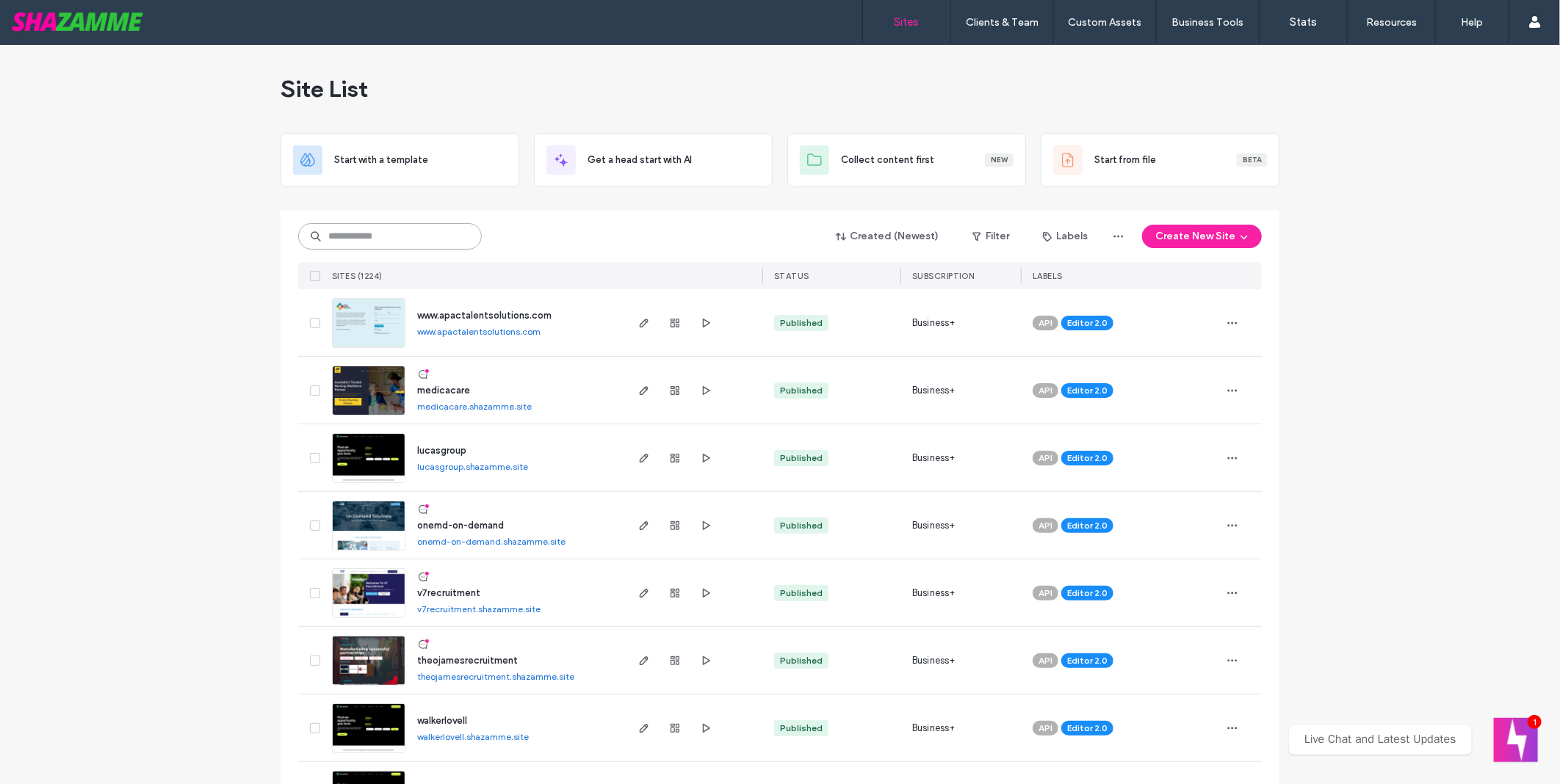click at bounding box center (390, 236) 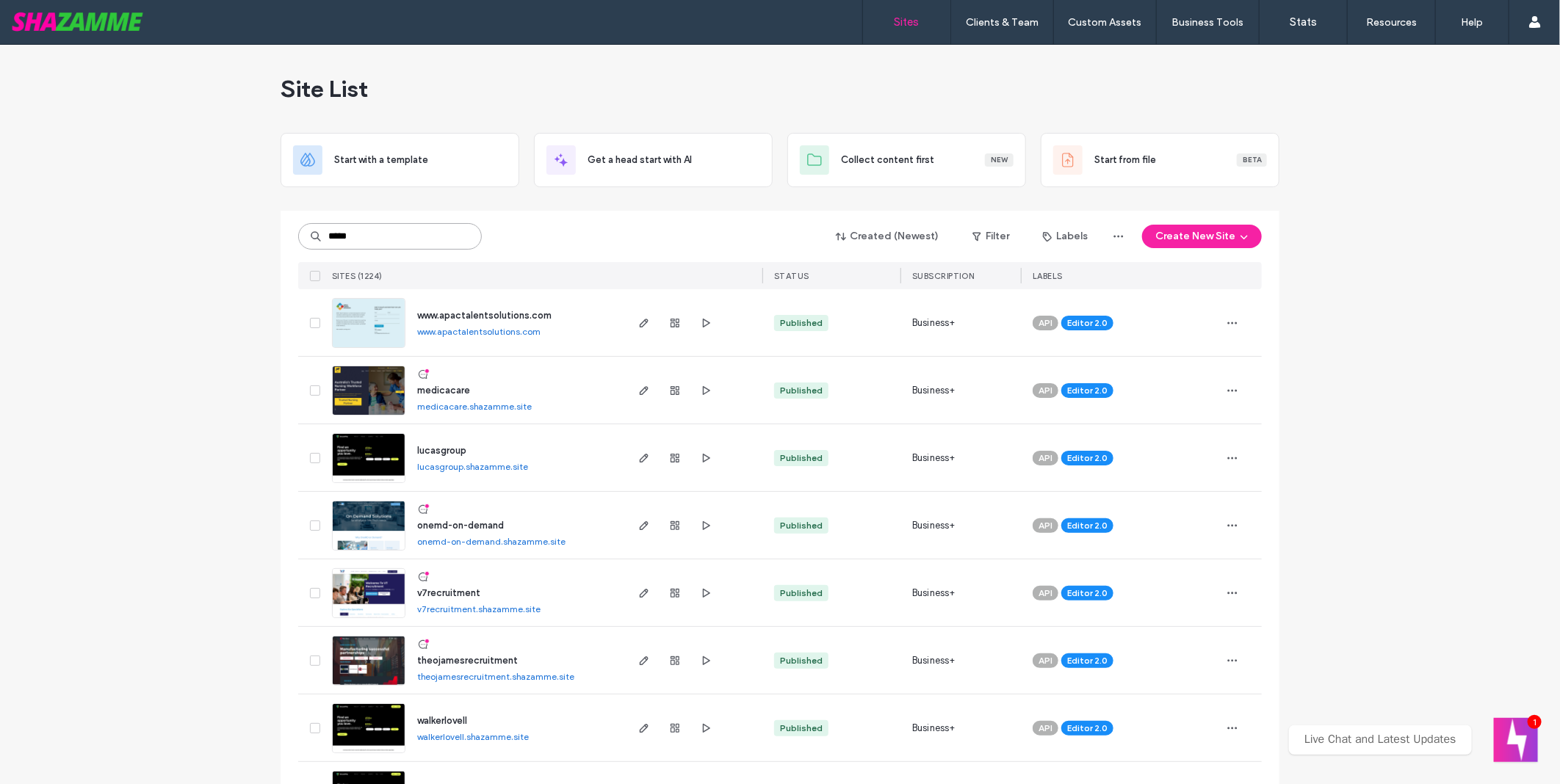 type on "*****" 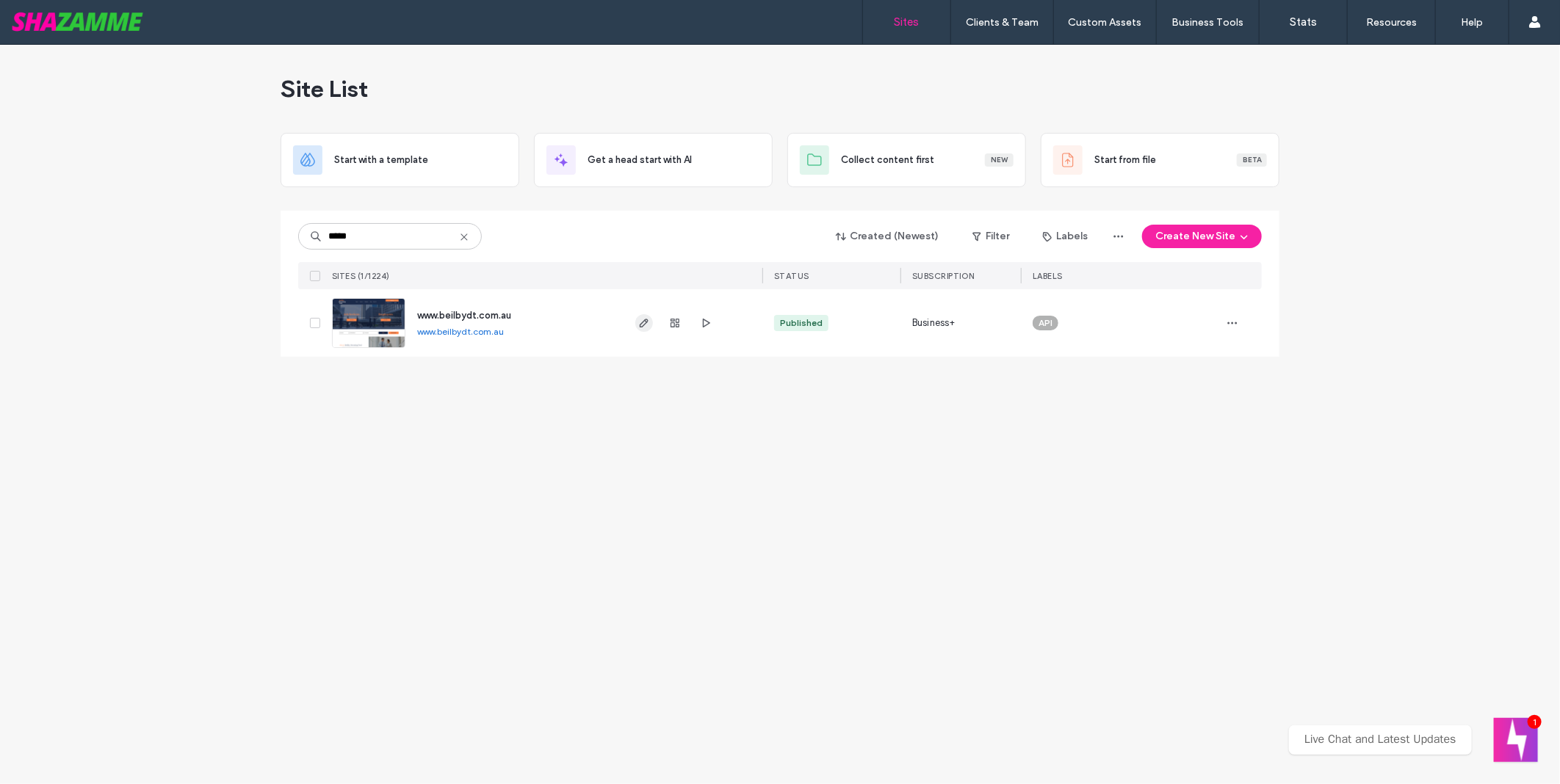 click at bounding box center (644, 323) 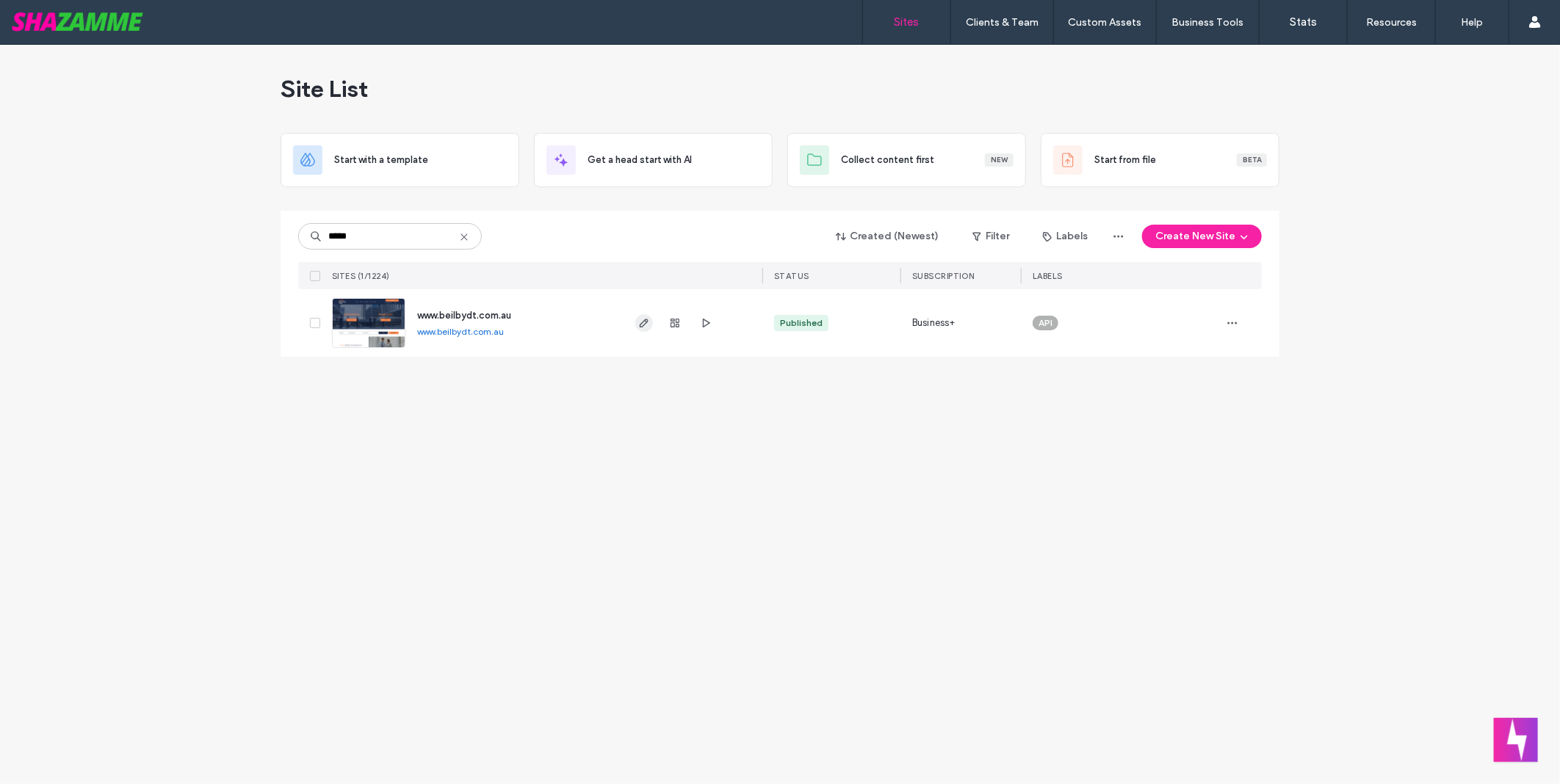 type 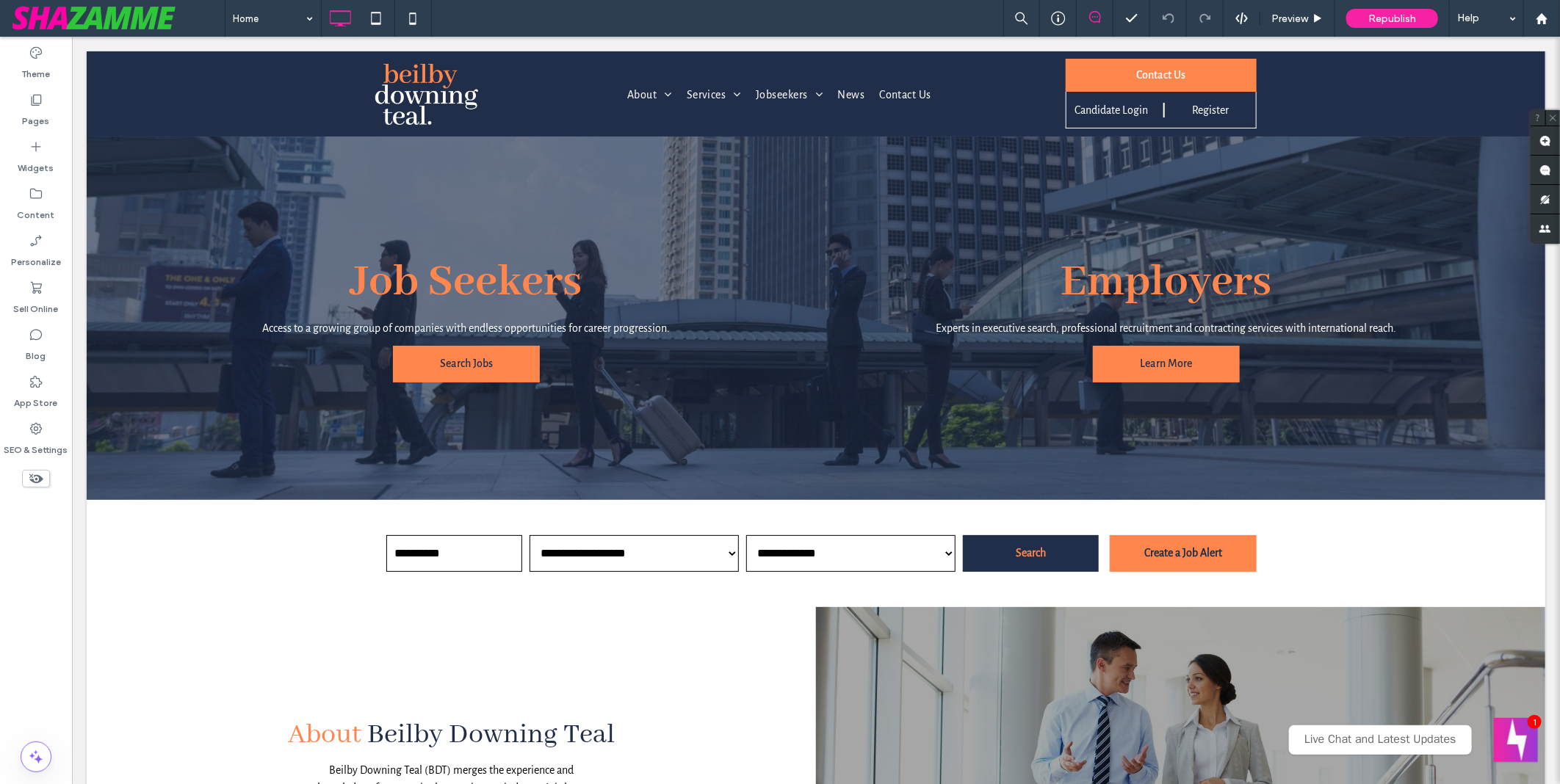 scroll, scrollTop: 0, scrollLeft: 0, axis: both 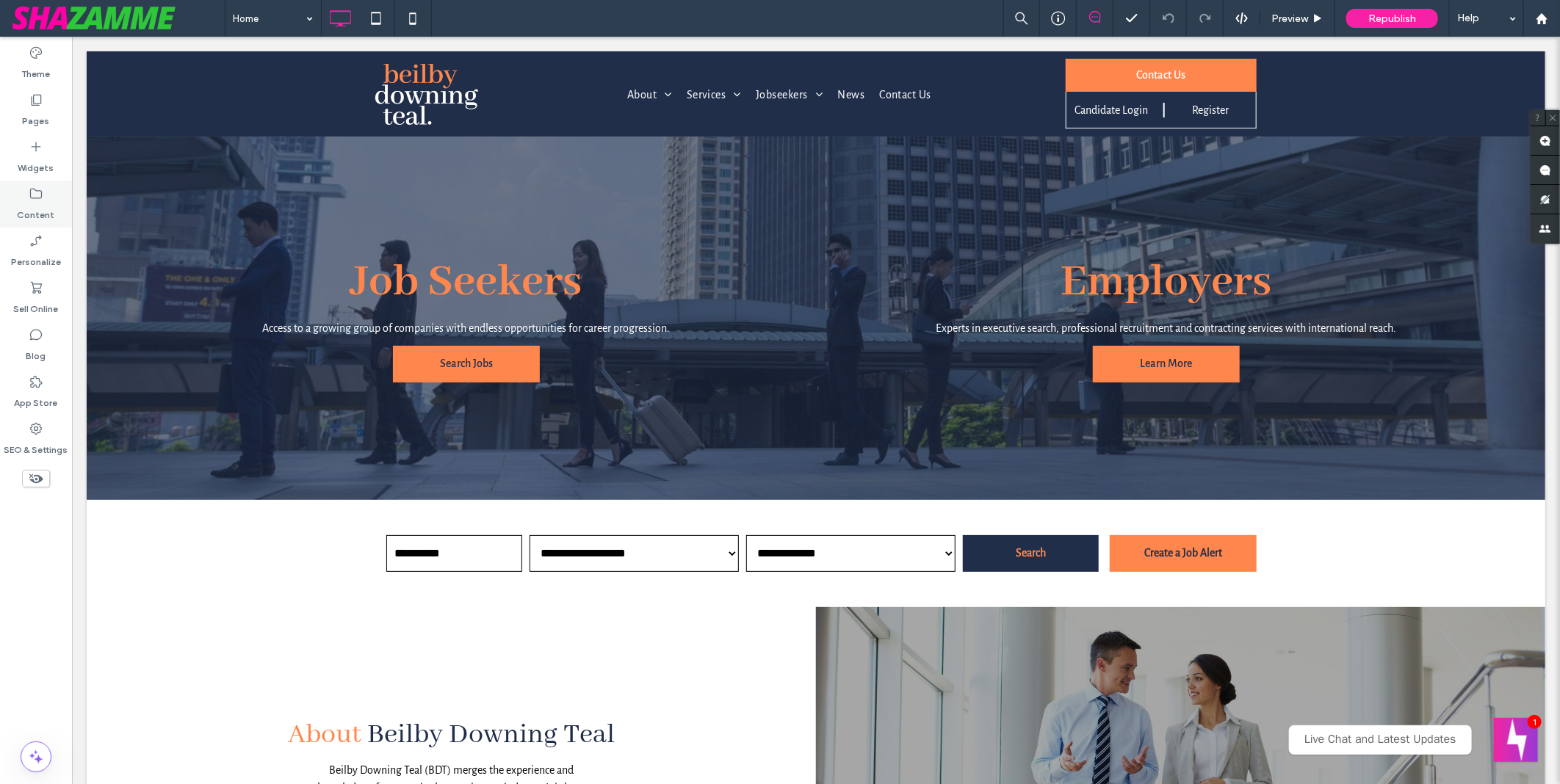 click 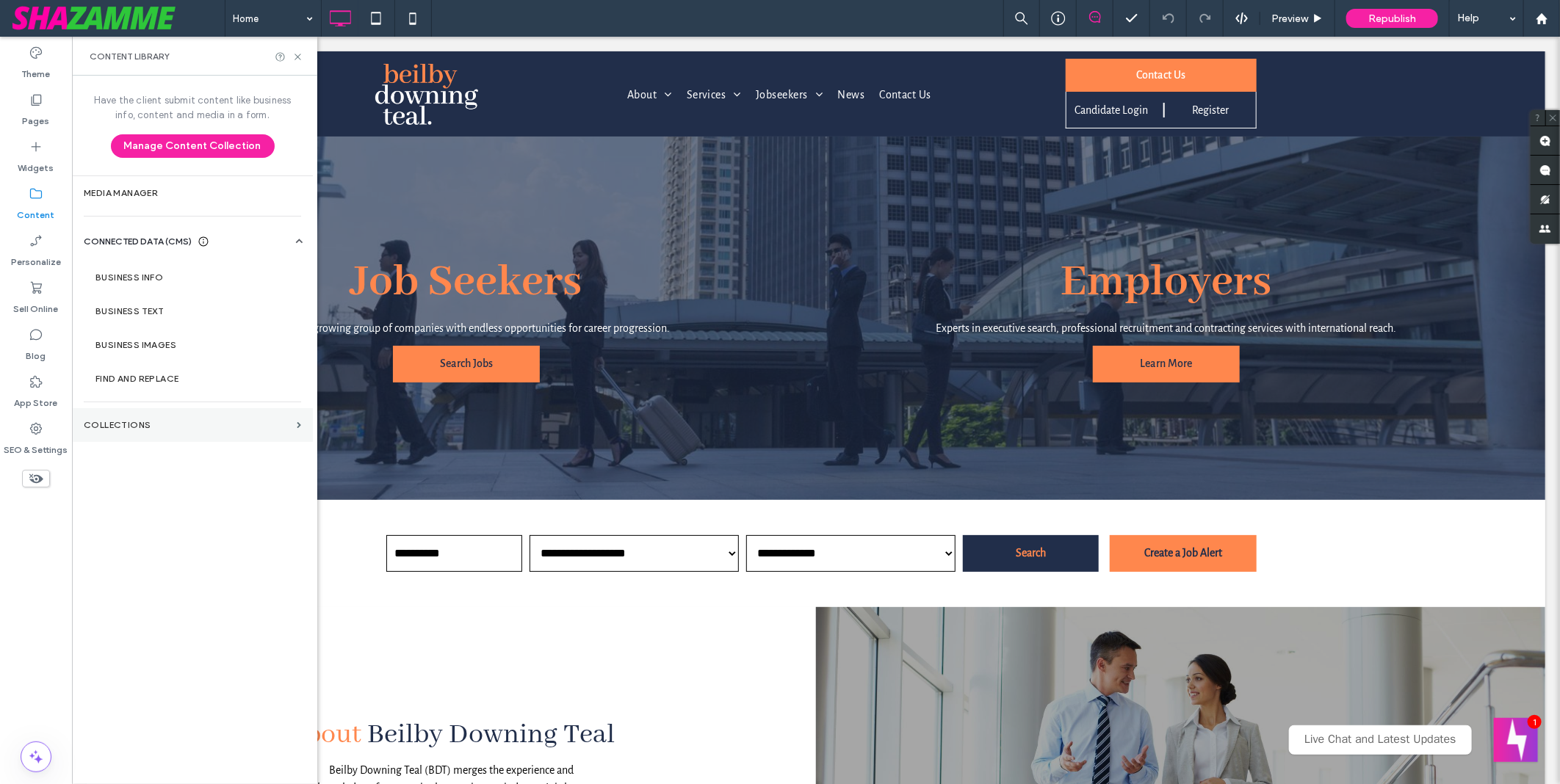 click on "Collections" at bounding box center [187, 425] 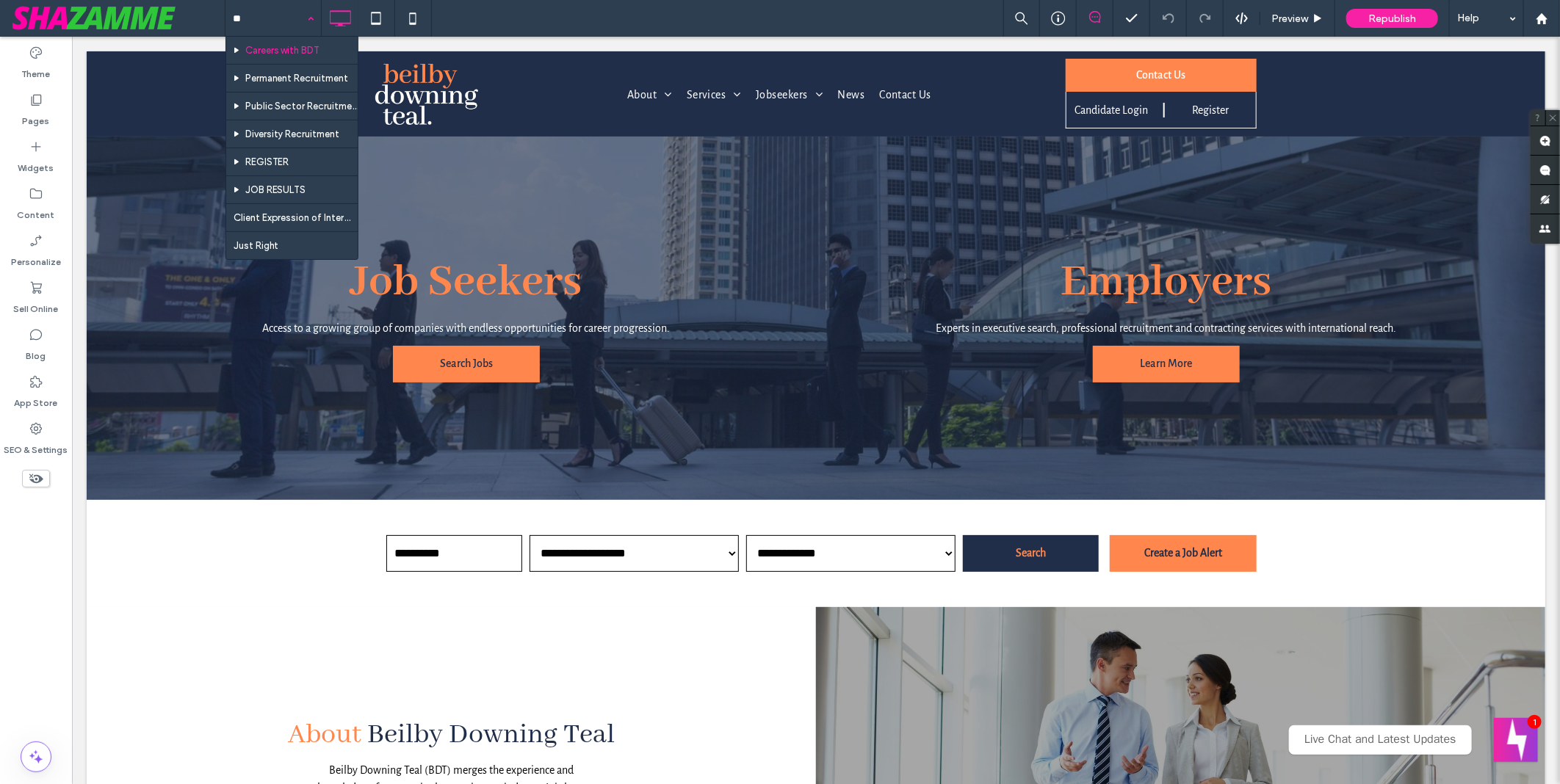 type on "***" 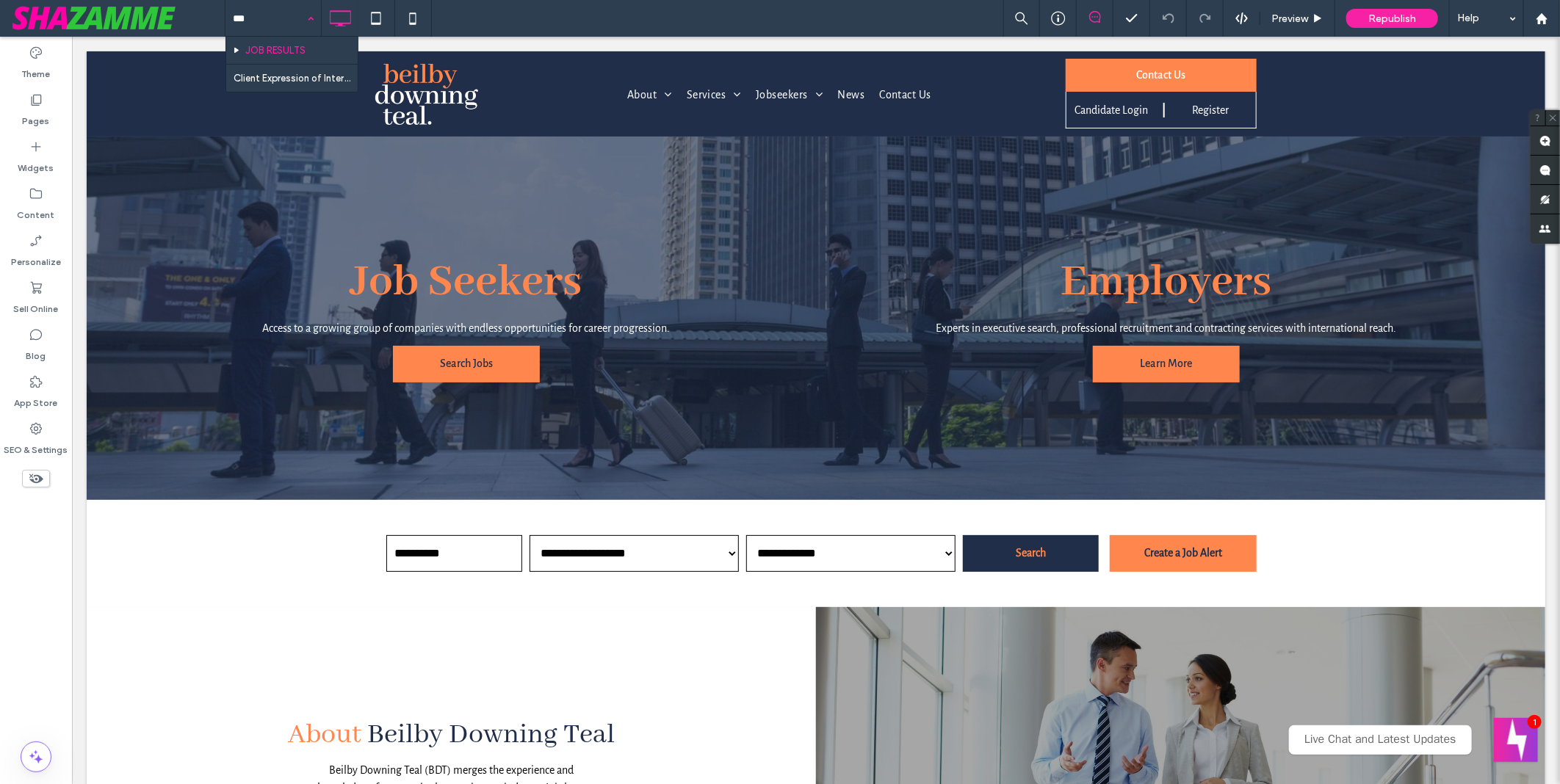 type 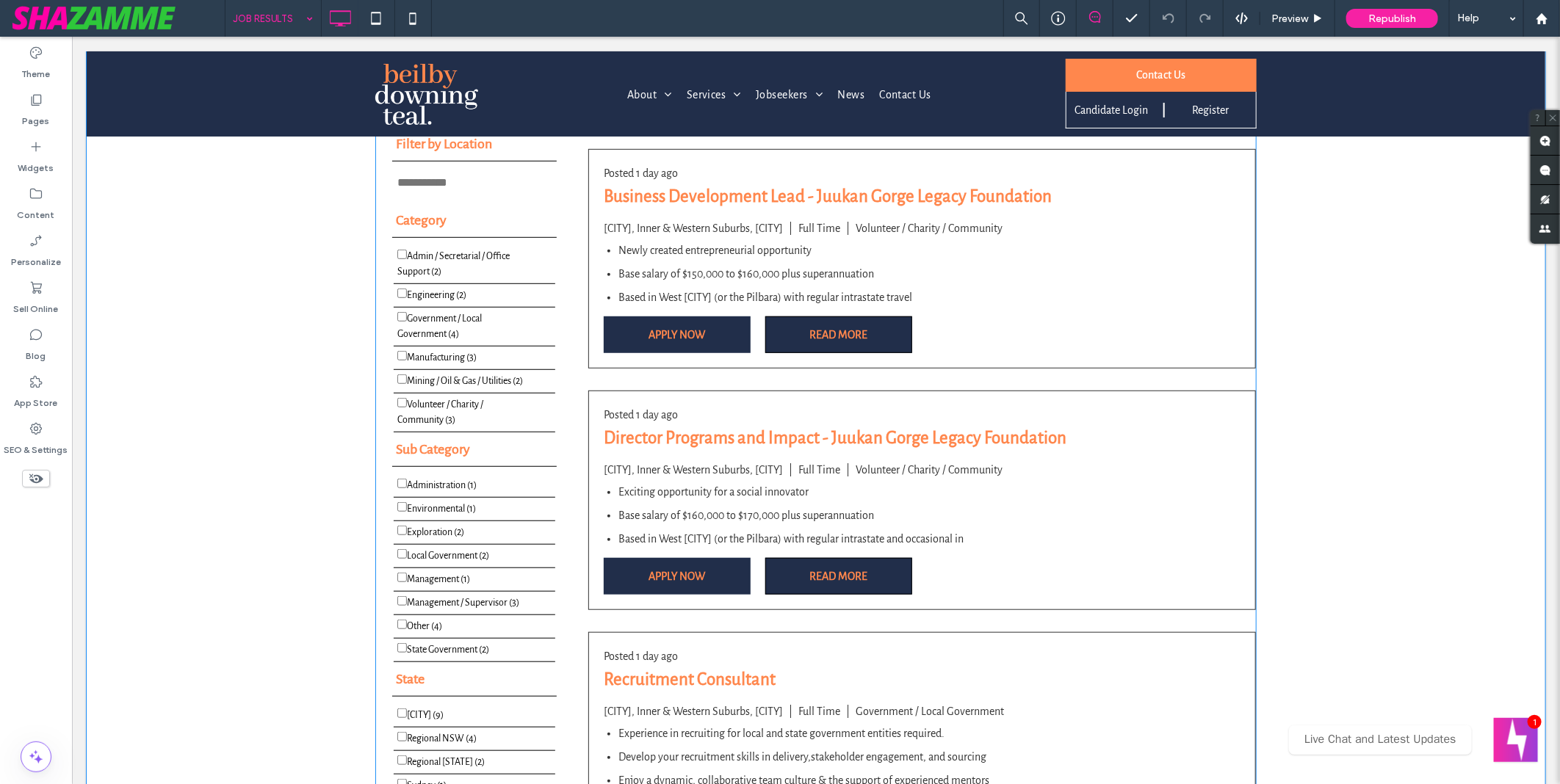 scroll, scrollTop: 244, scrollLeft: 0, axis: vertical 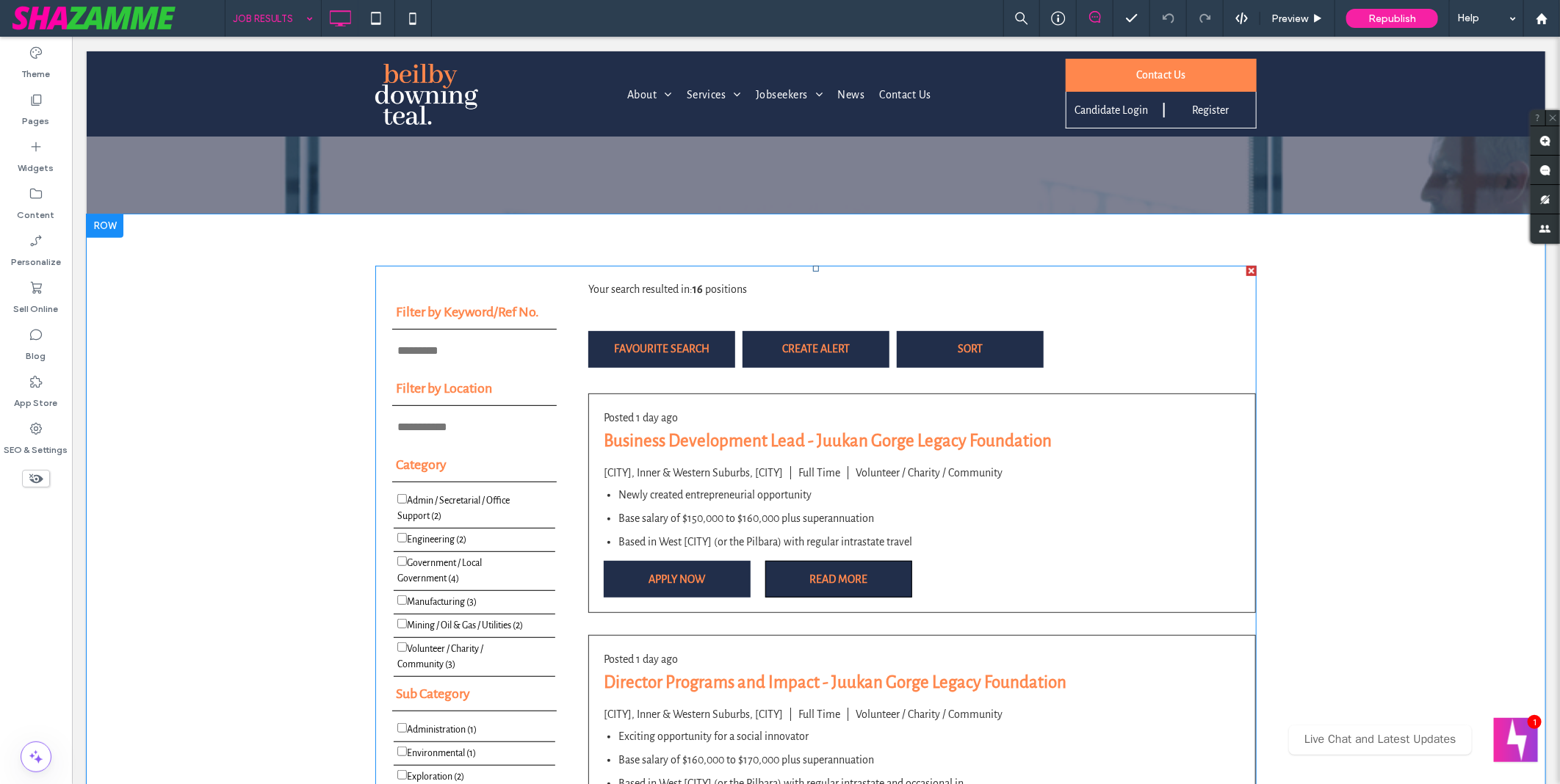 click at bounding box center [815, 1558] 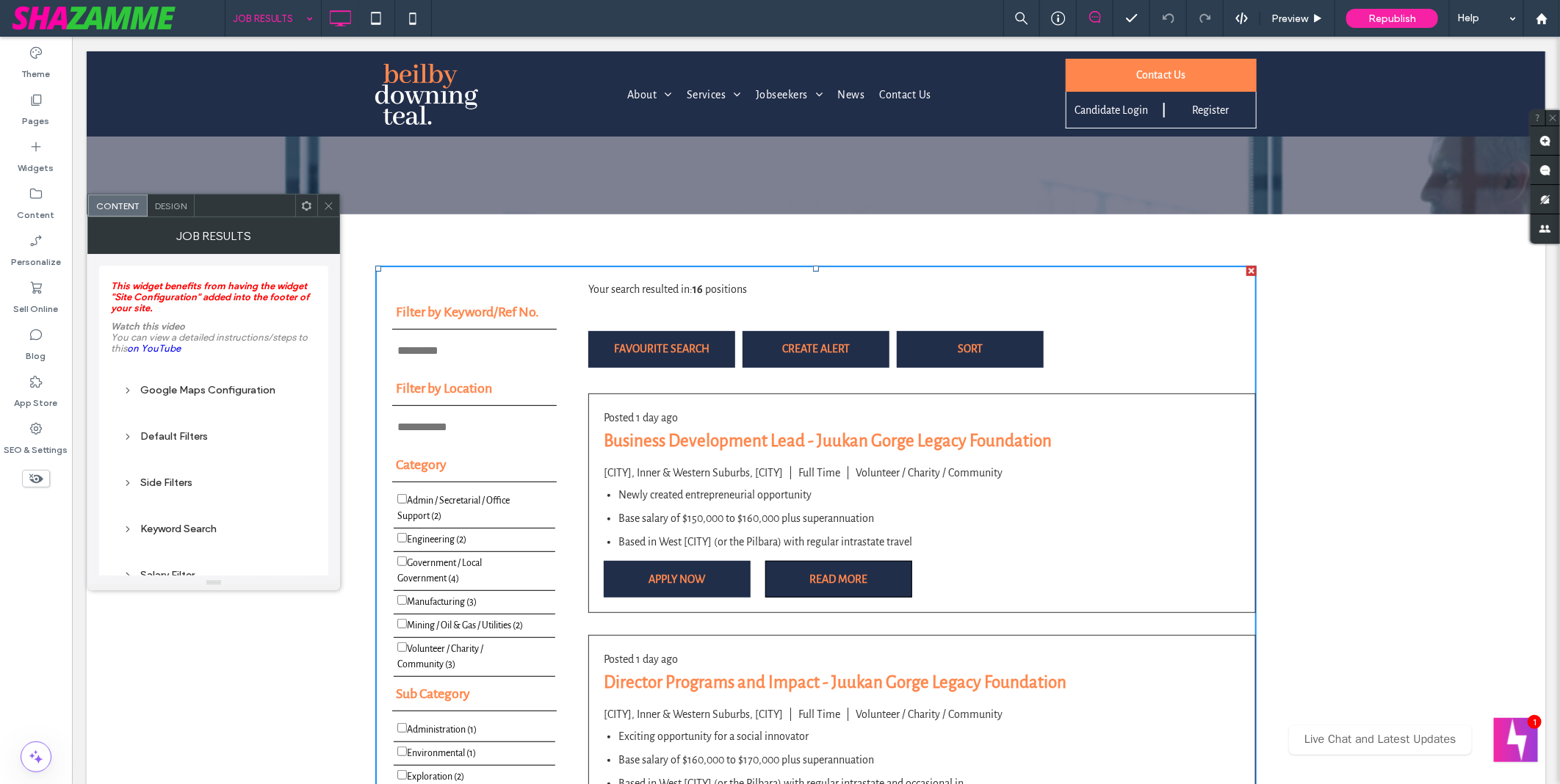 click on "Default Filters" at bounding box center [214, 436] 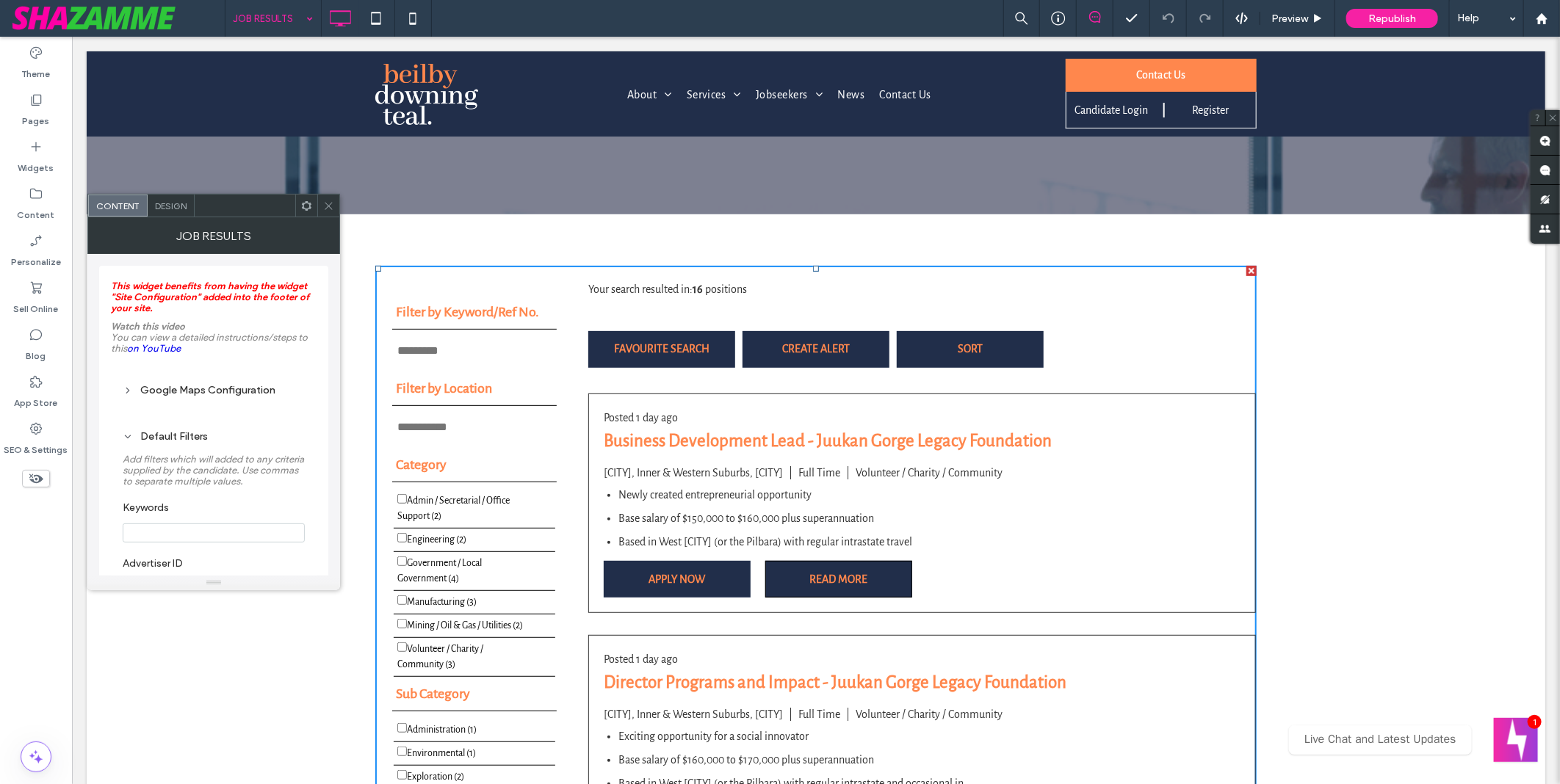 click on "Google Maps Configuration" at bounding box center (214, 390) 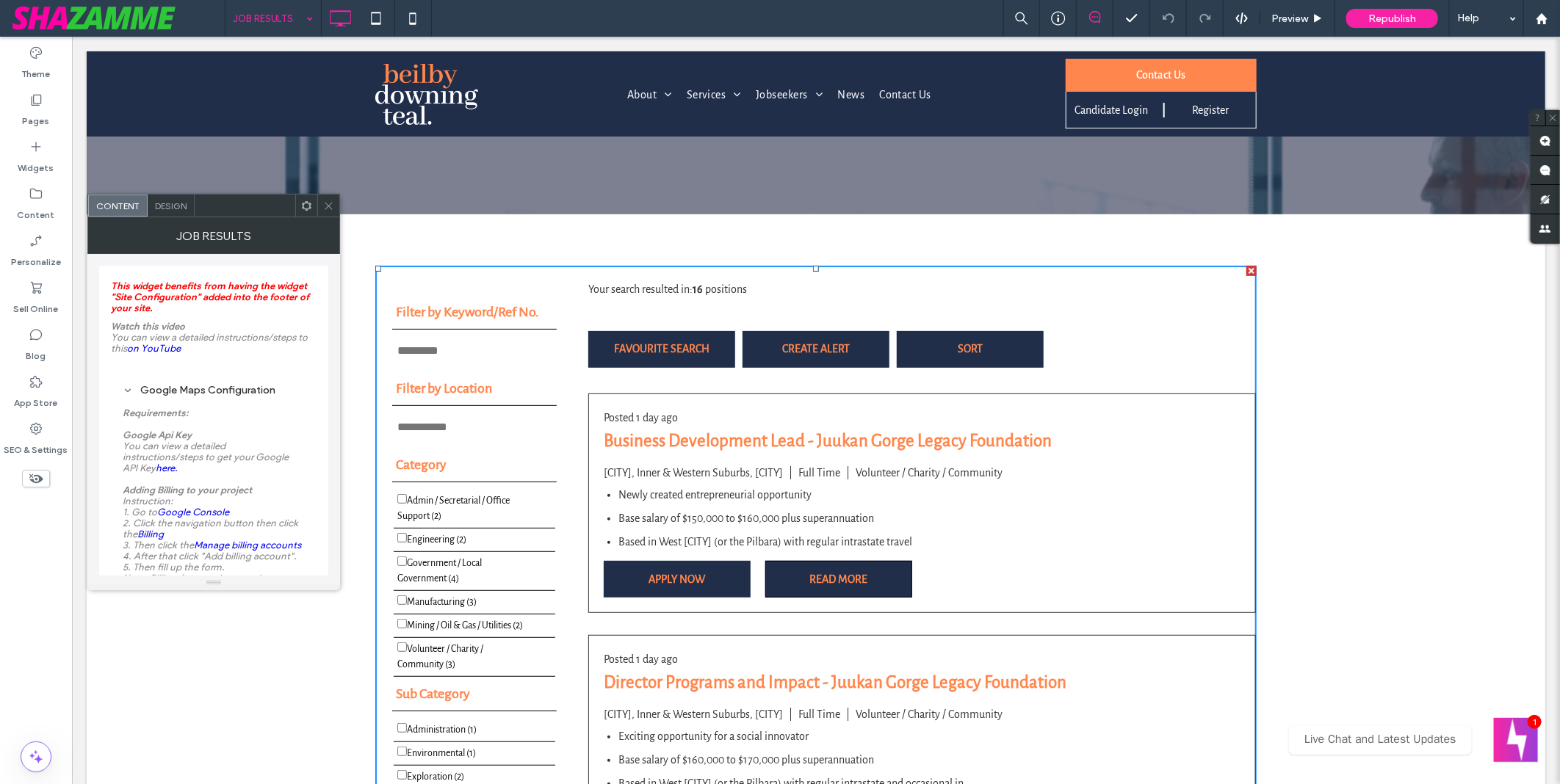 click on "Google Maps Configuration" at bounding box center [214, 390] 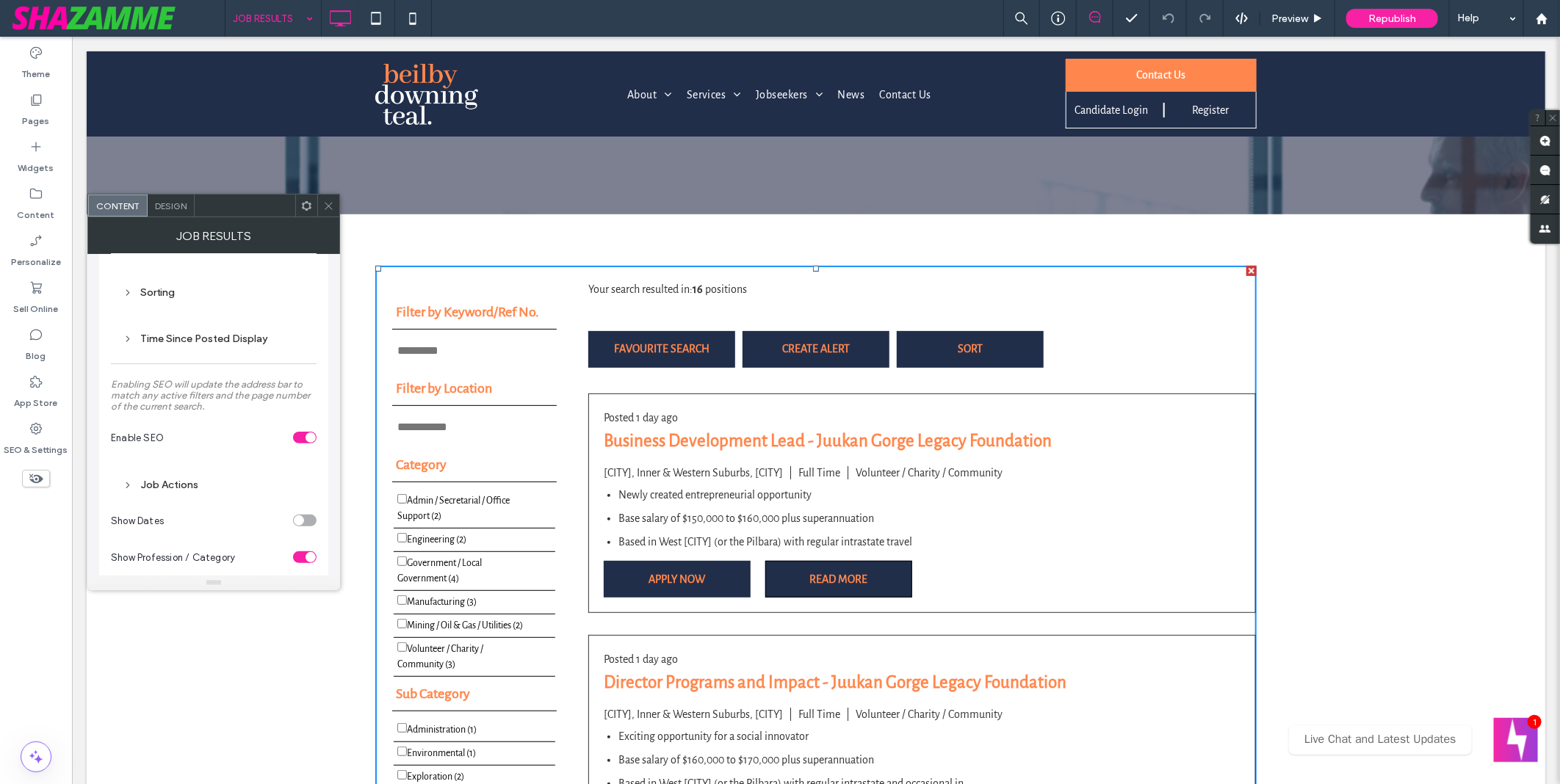 scroll, scrollTop: 1304, scrollLeft: 0, axis: vertical 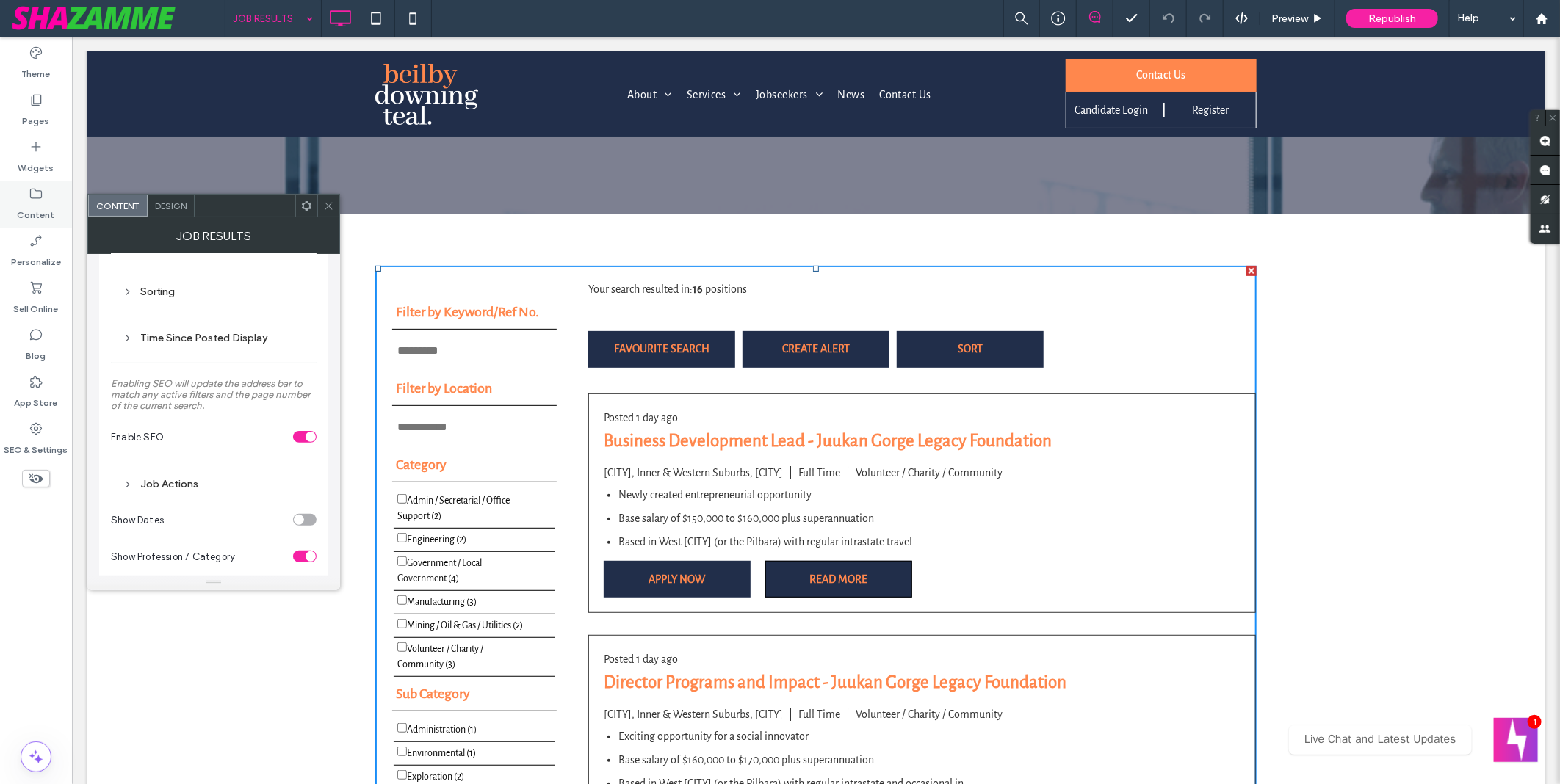 click on "Content" at bounding box center [36, 204] 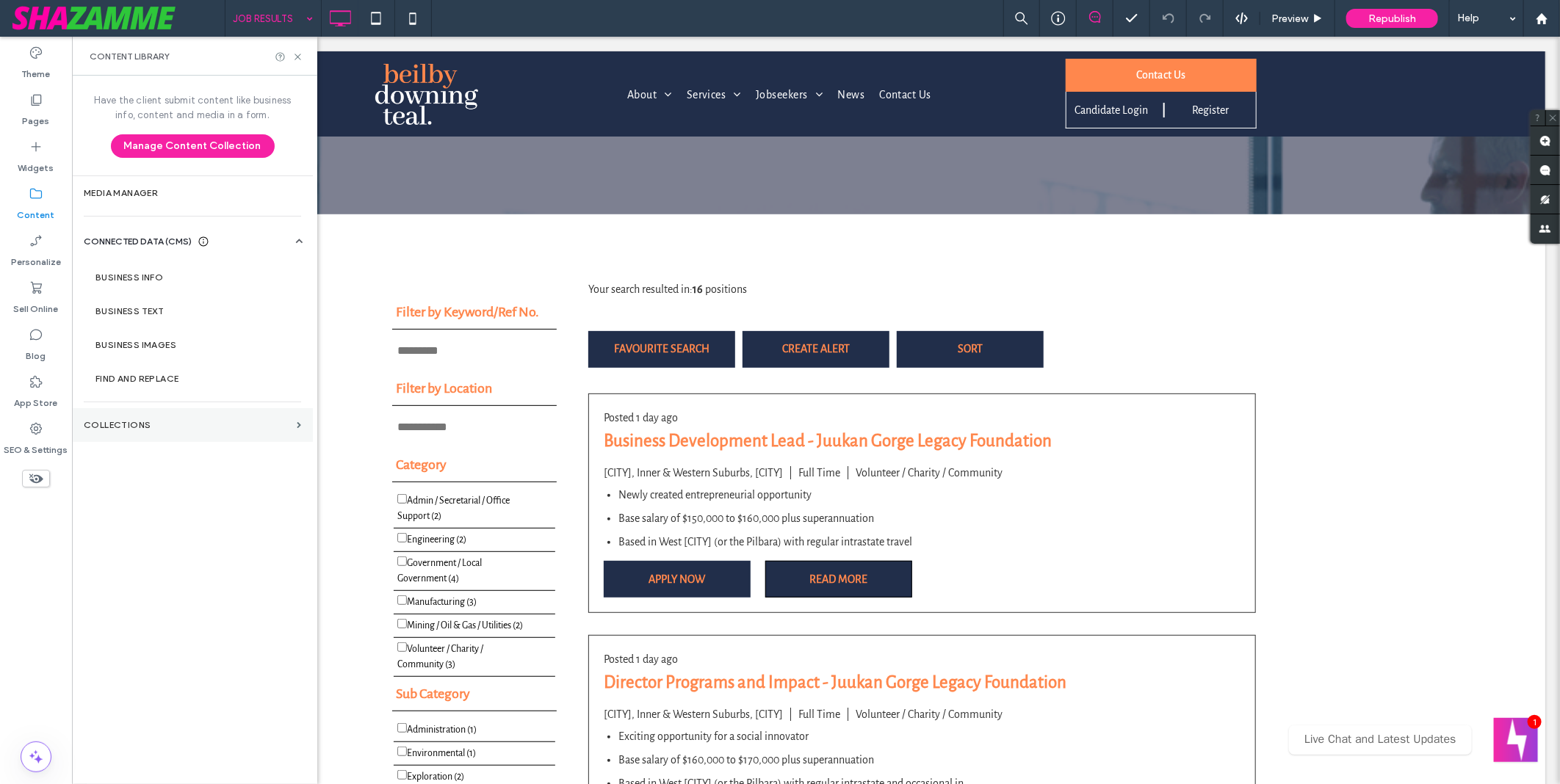 click on "Collections" at bounding box center (192, 425) 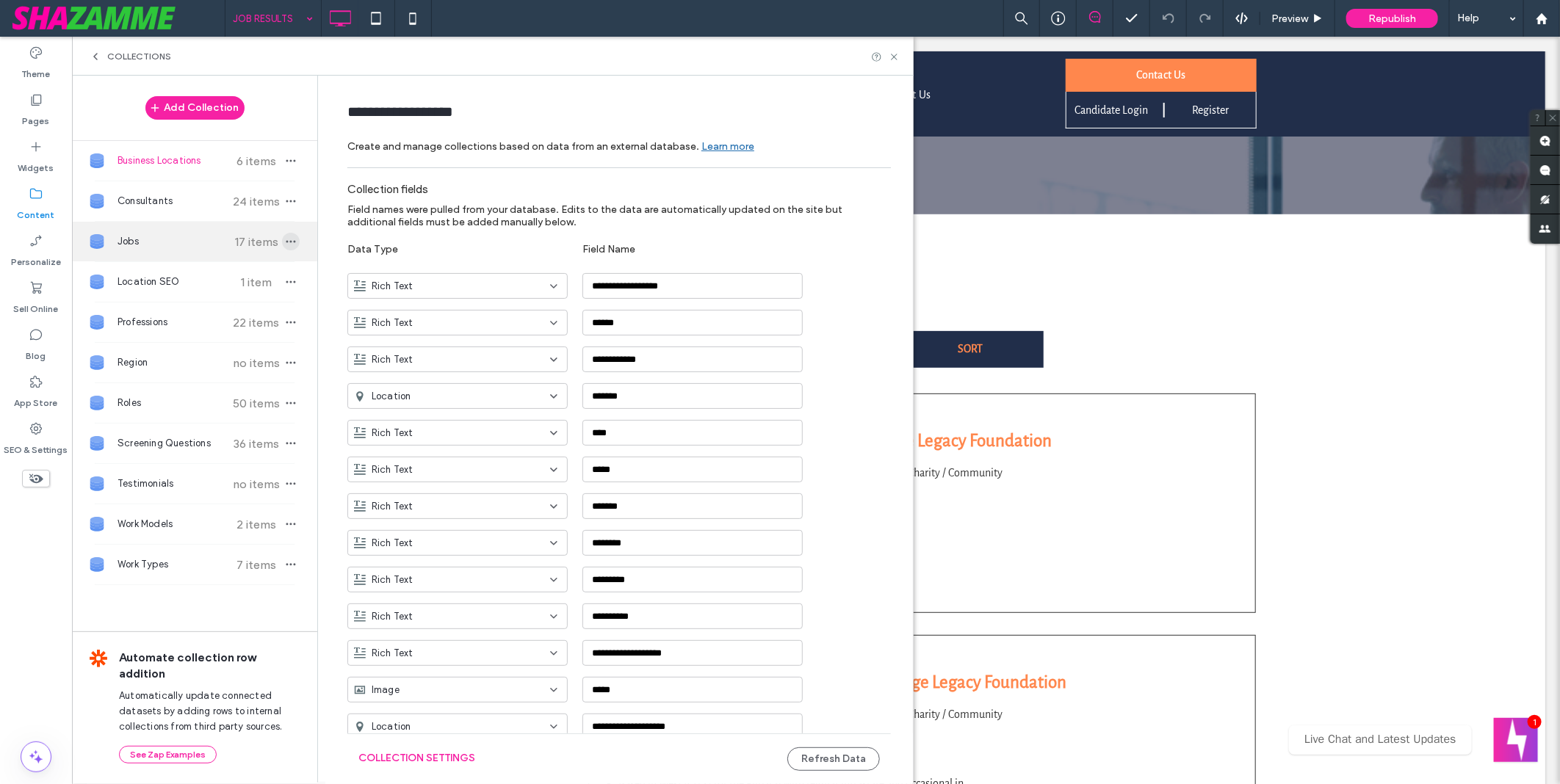 click at bounding box center (291, 242) 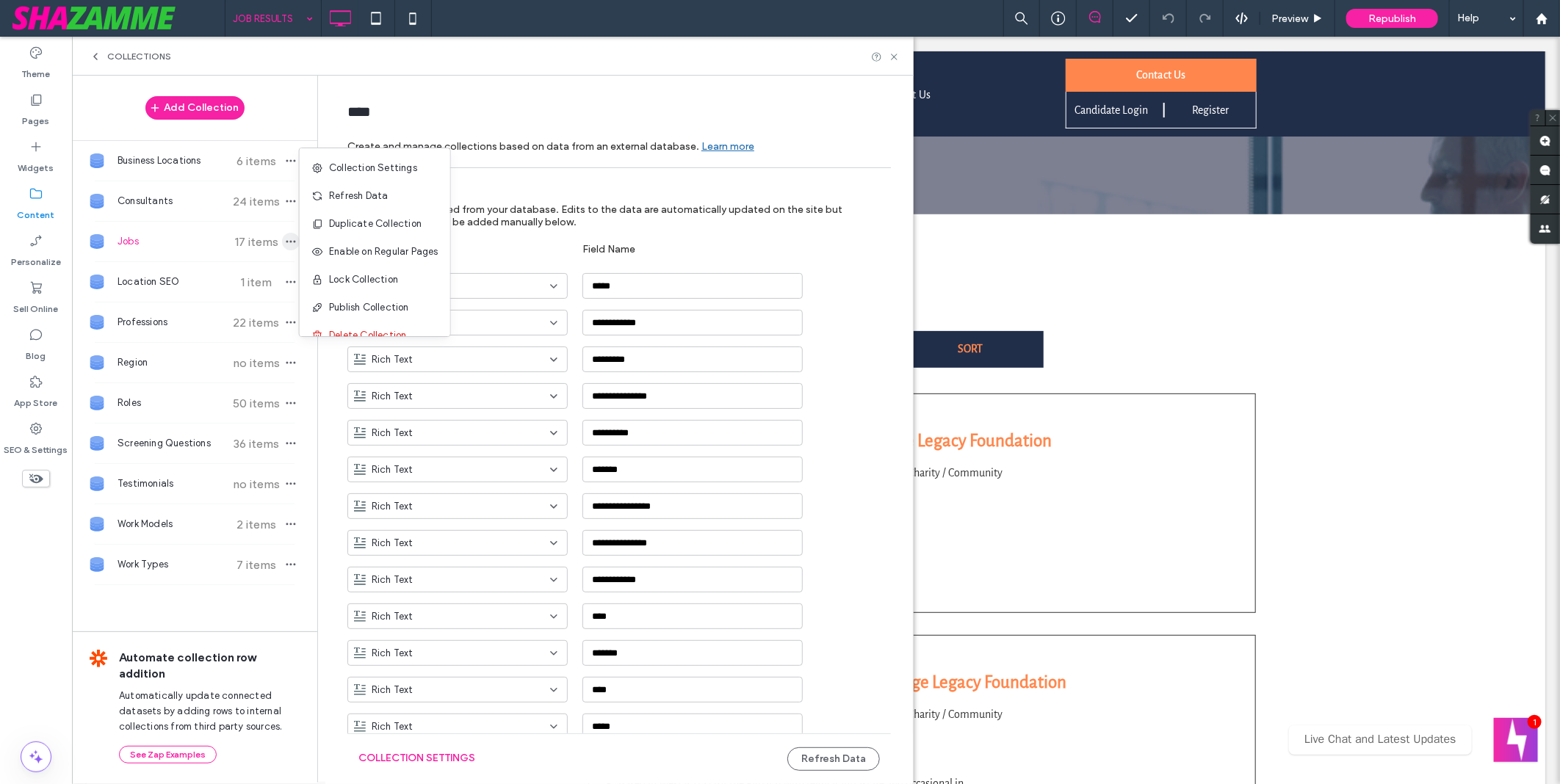type on "****" 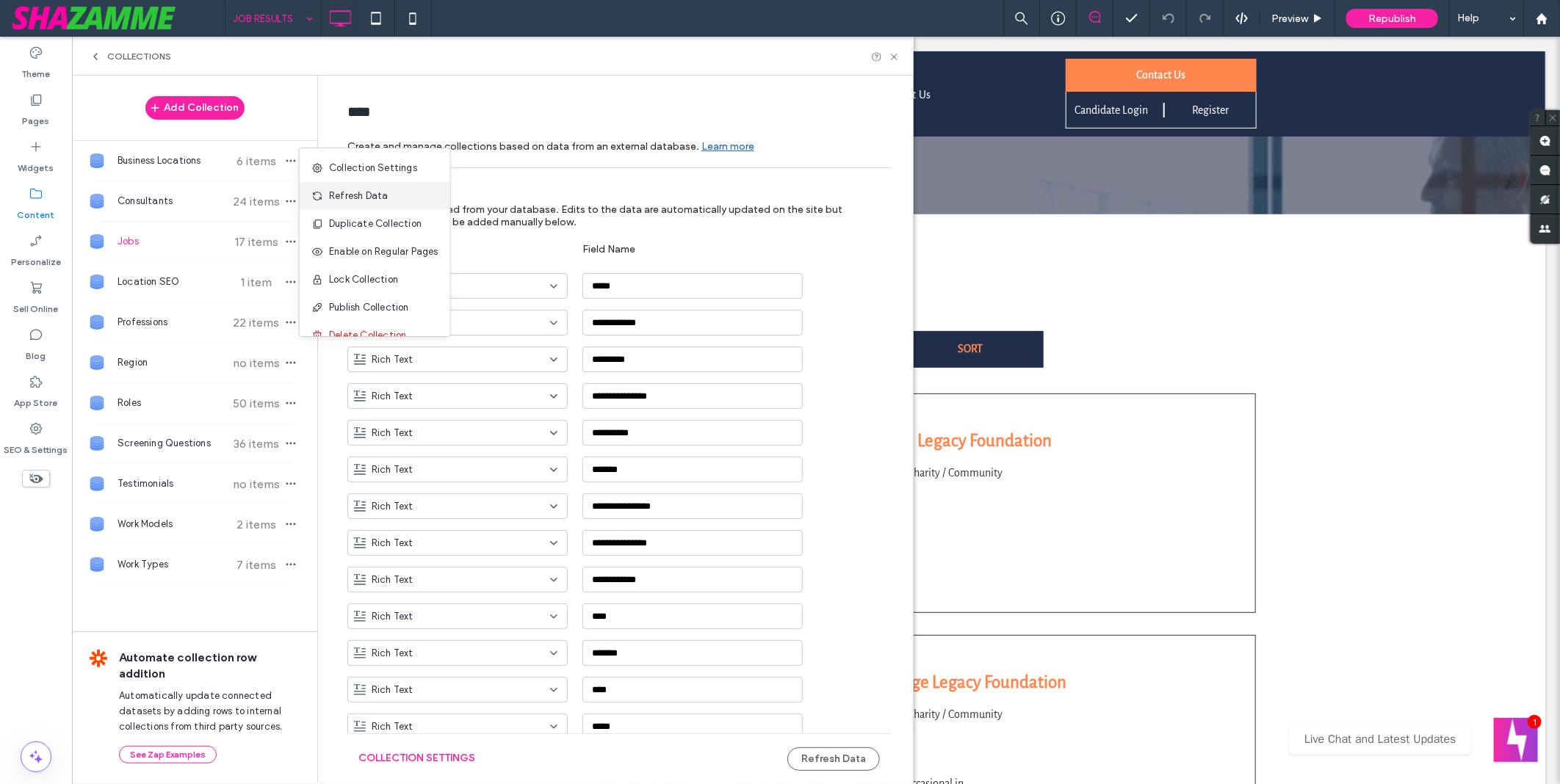 click on "Refresh Data" at bounding box center [375, 196] 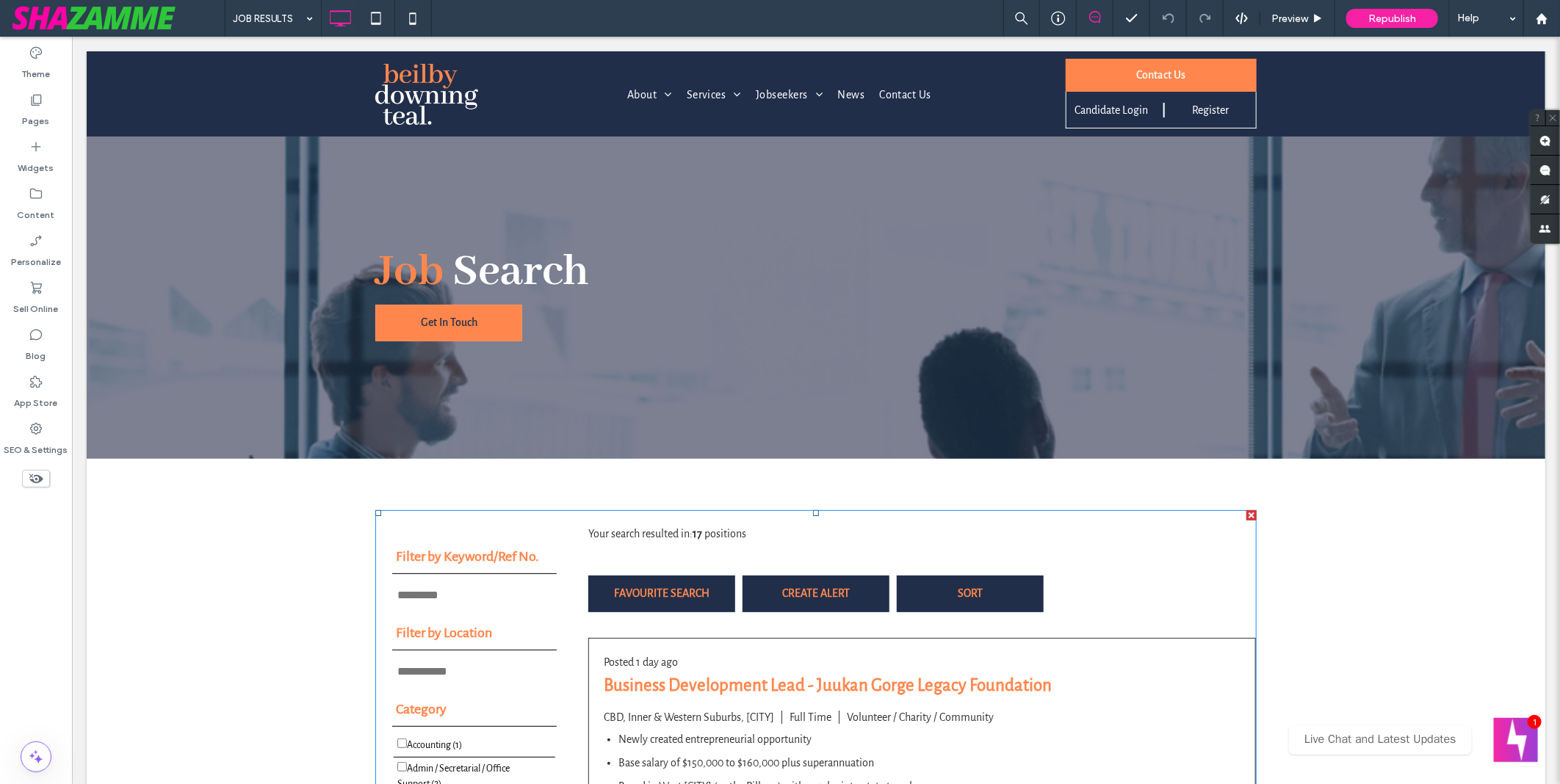 scroll, scrollTop: 652, scrollLeft: 0, axis: vertical 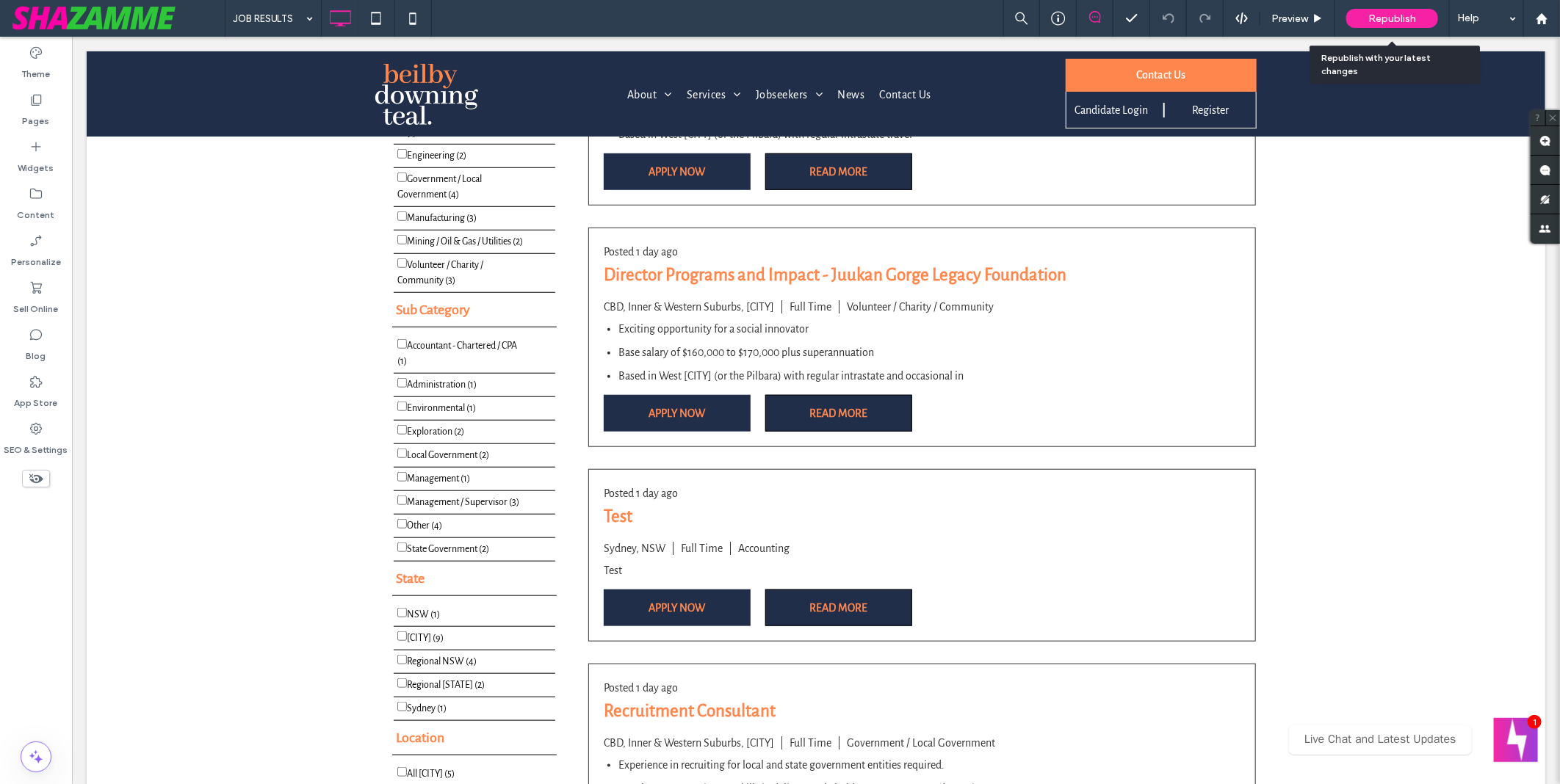click on "Republish" at bounding box center (1392, 18) 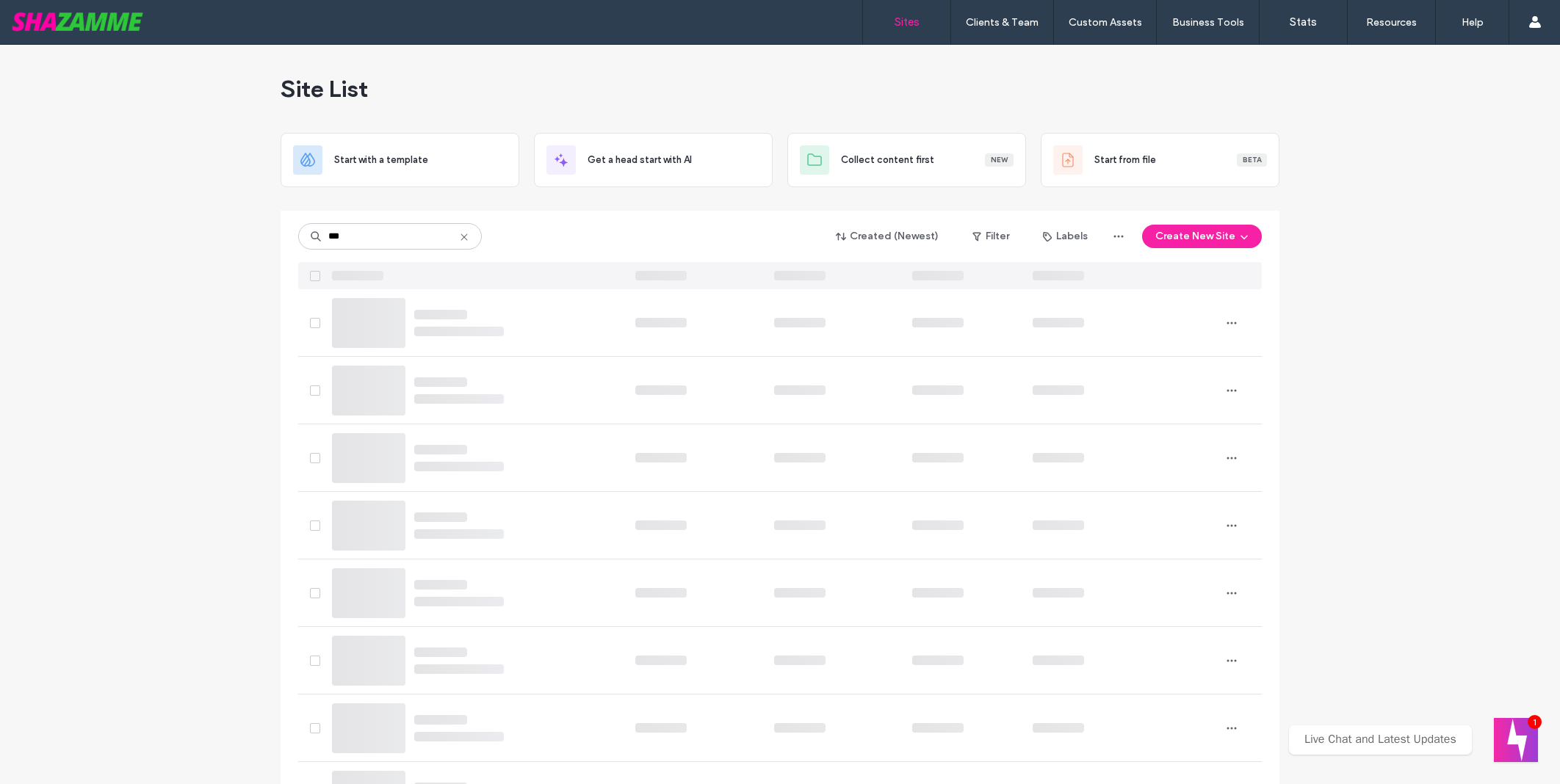 scroll, scrollTop: 0, scrollLeft: 0, axis: both 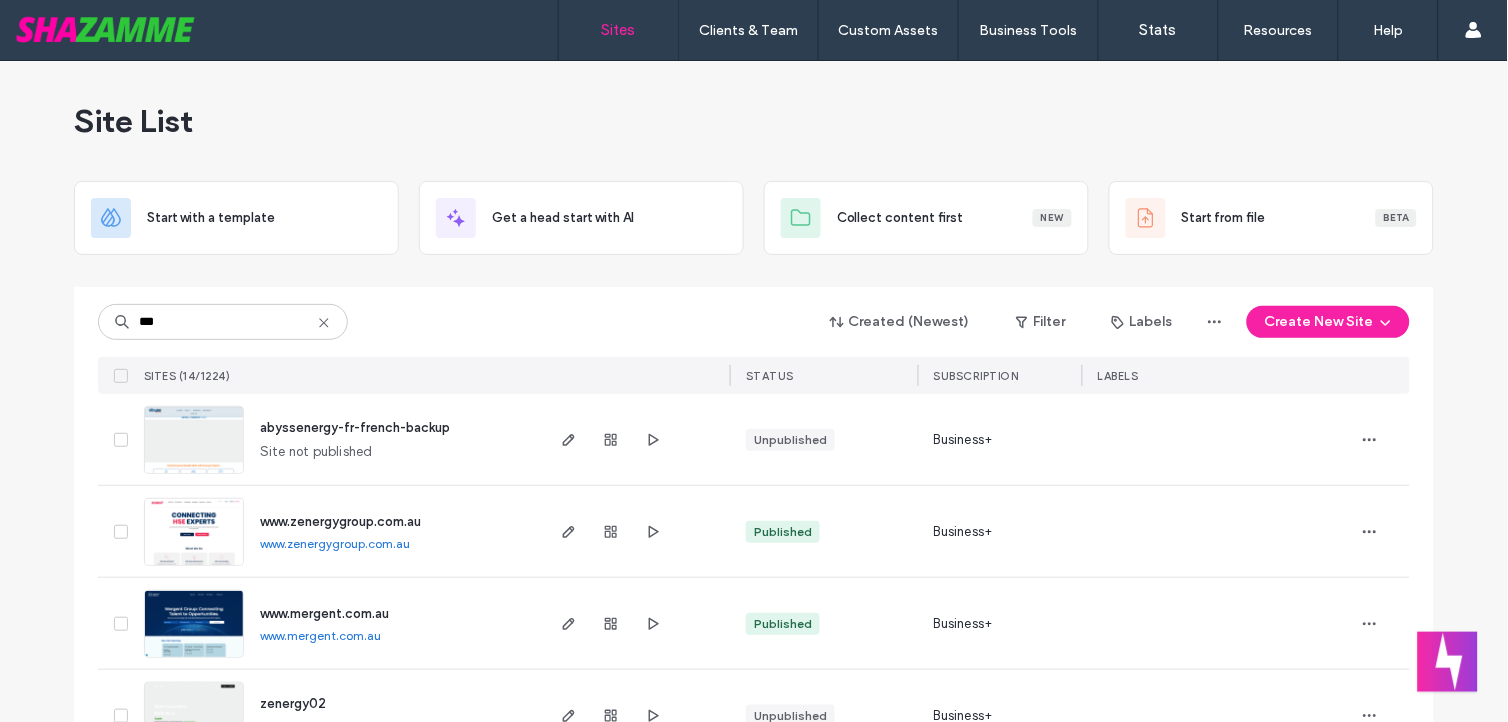 click on "Site List" at bounding box center [754, 121] 